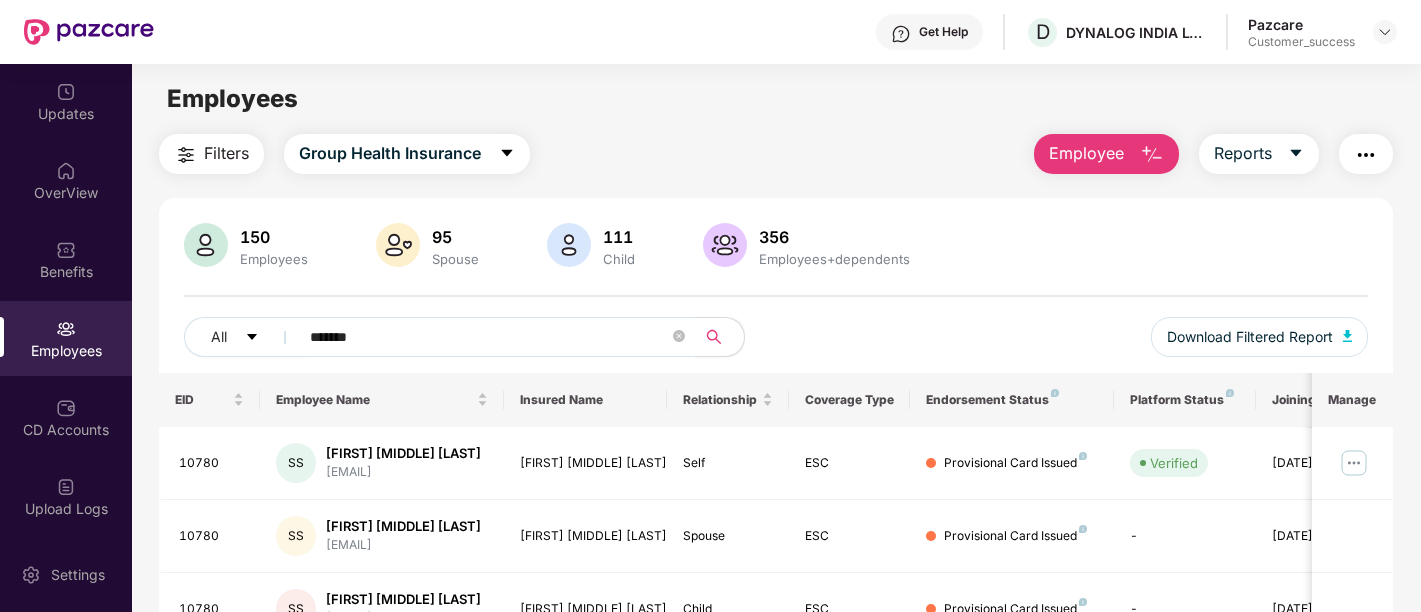 scroll, scrollTop: 0, scrollLeft: 0, axis: both 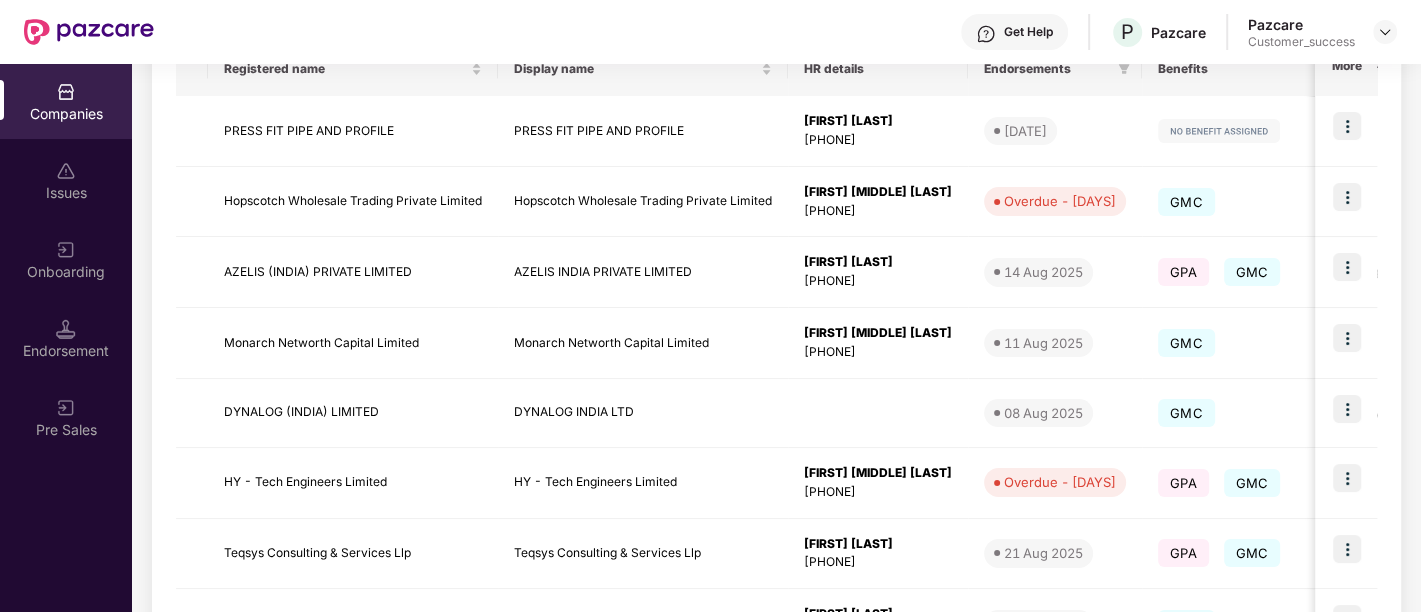 drag, startPoint x: 437, startPoint y: 511, endPoint x: 539, endPoint y: 644, distance: 167.60966 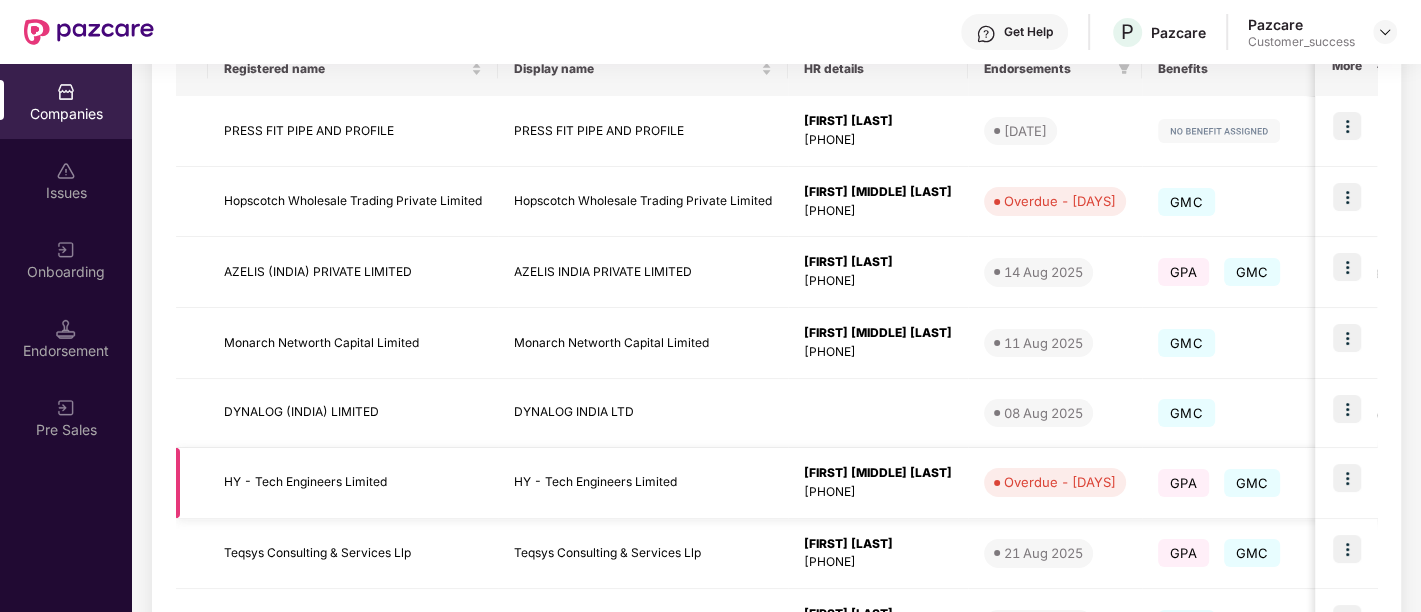 click at bounding box center [1347, 478] 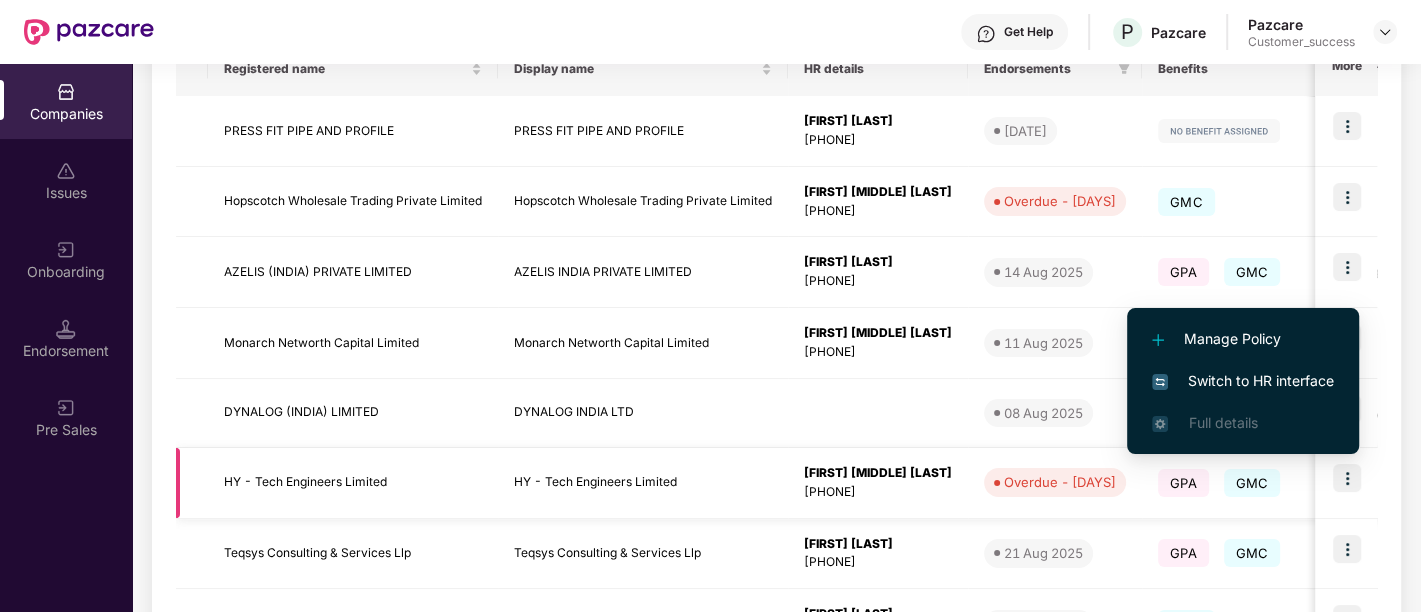 click at bounding box center [1347, 478] 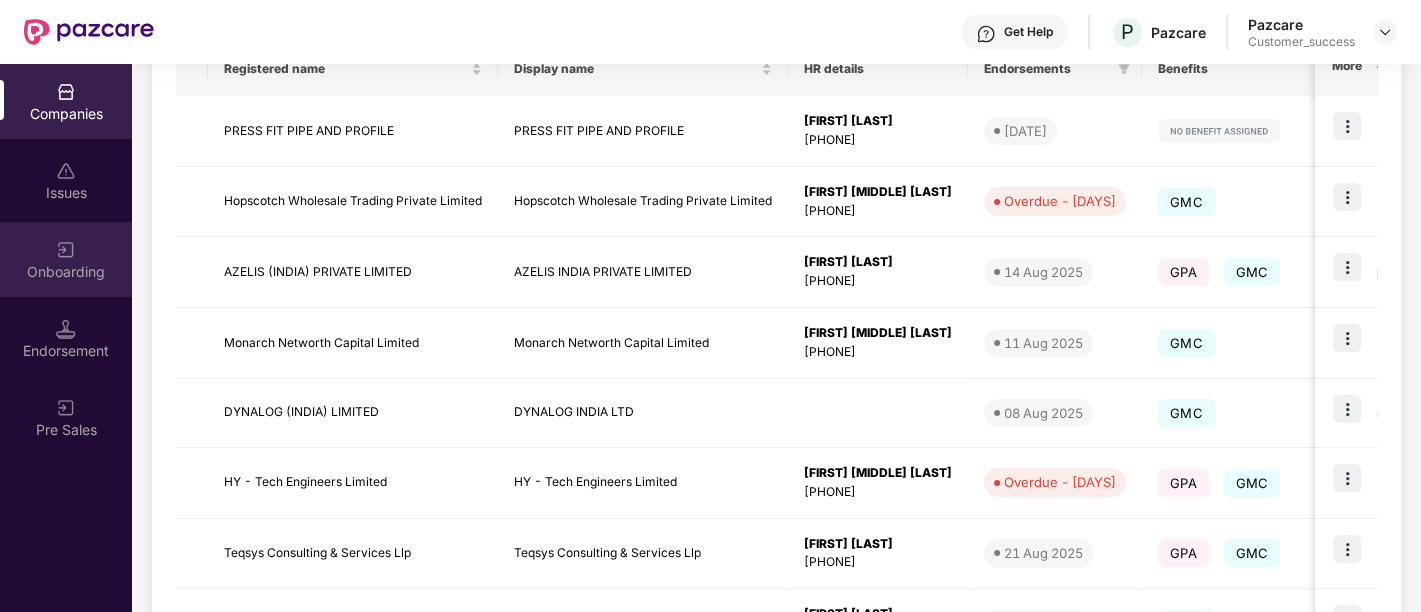 click on "Onboarding" at bounding box center (66, 272) 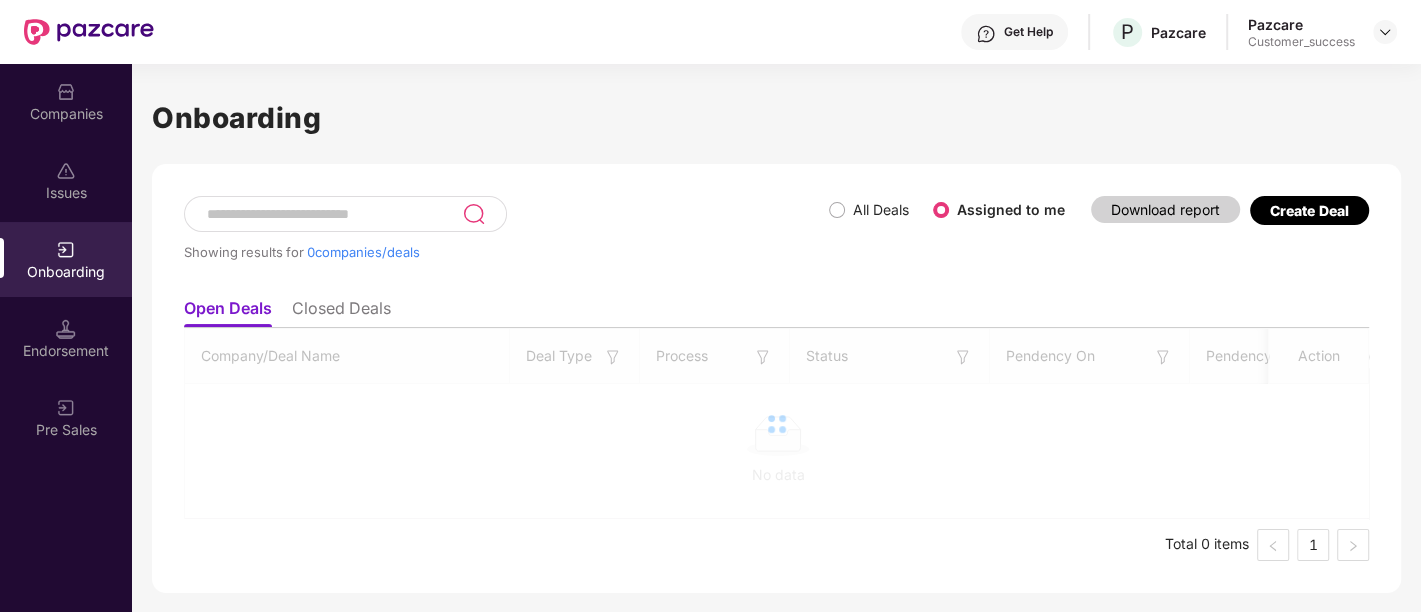 scroll, scrollTop: 0, scrollLeft: 0, axis: both 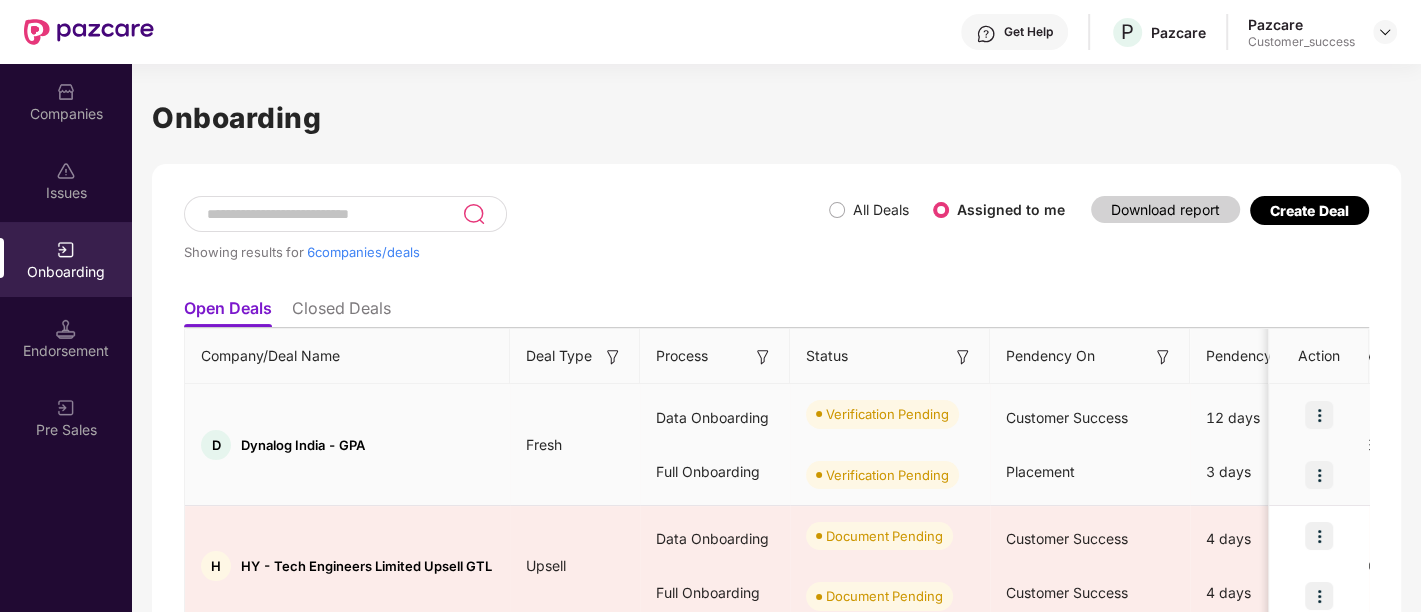 click at bounding box center (1319, 415) 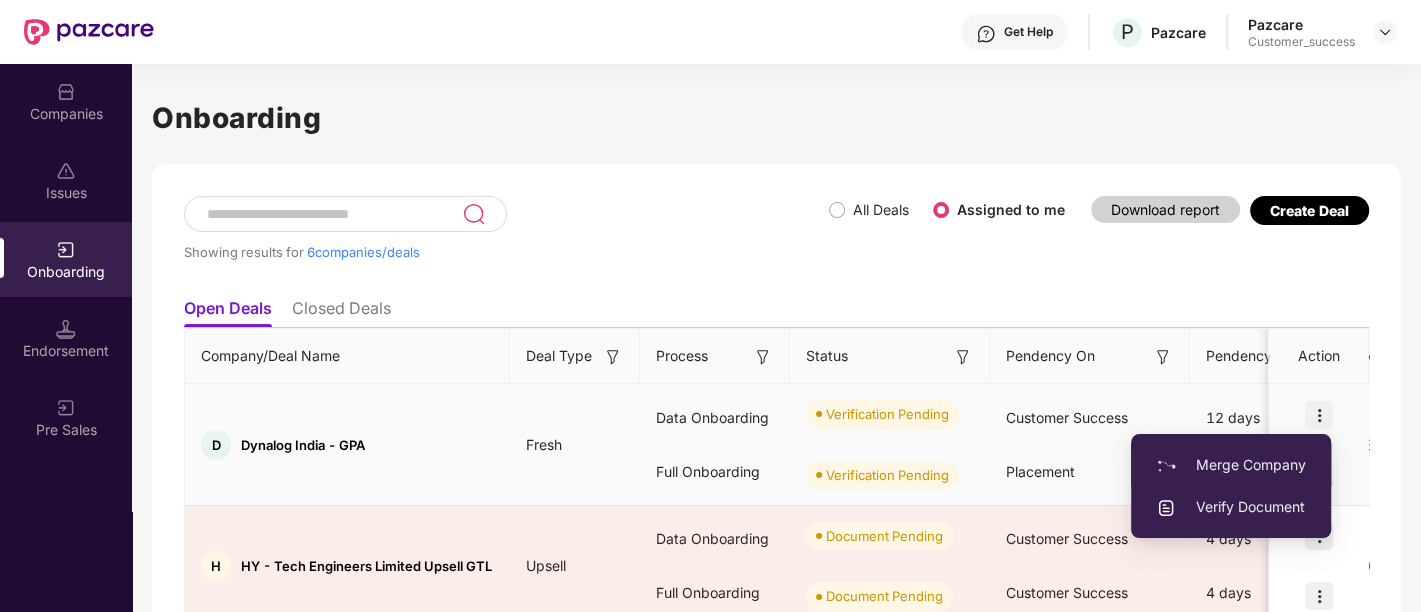 click on "Merge Company" at bounding box center [1231, 465] 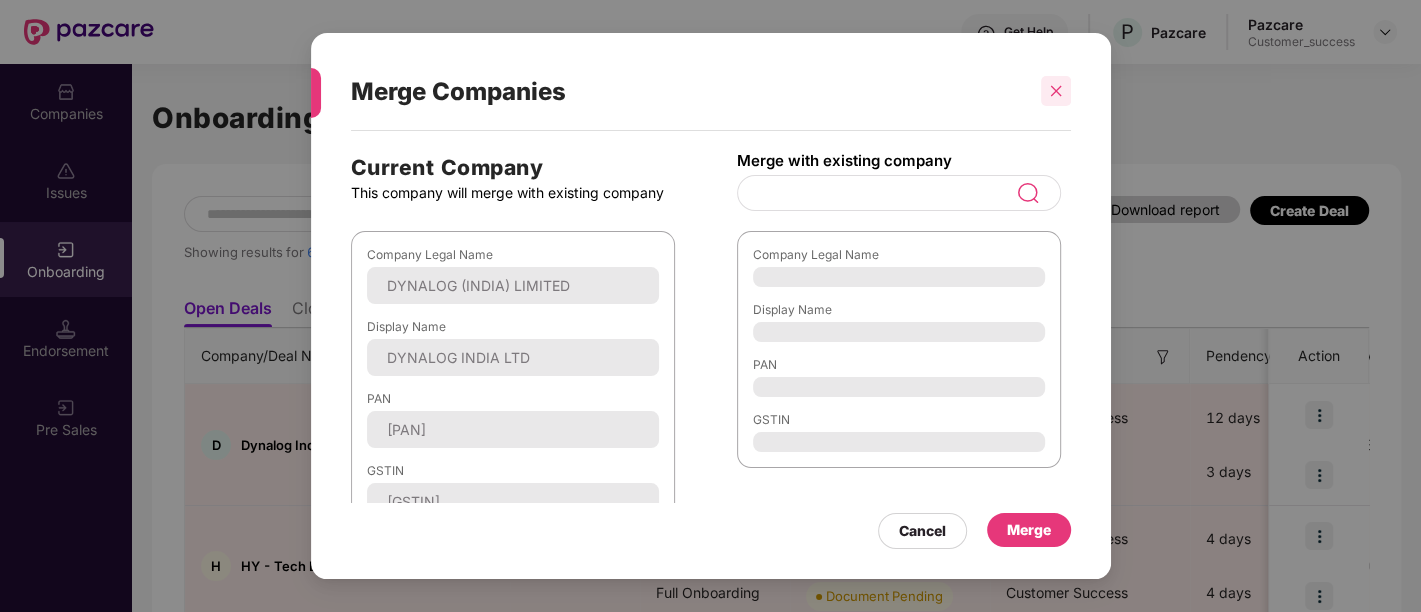 click at bounding box center (1056, 91) 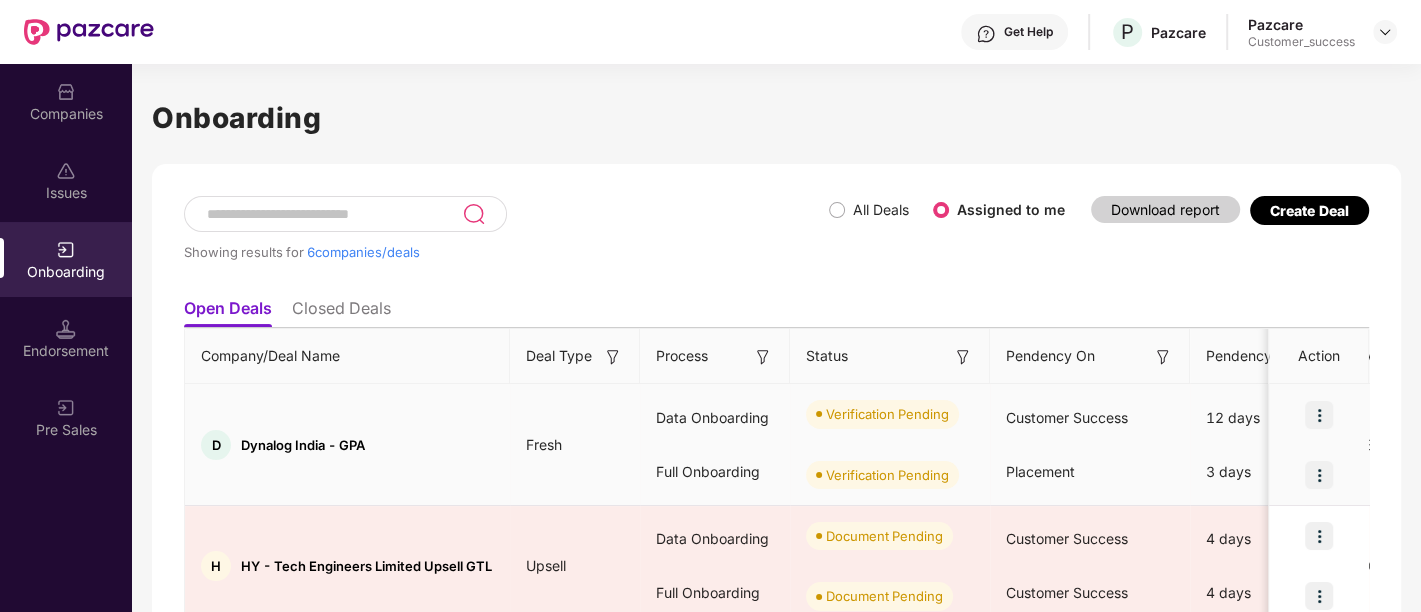 click at bounding box center (1319, 415) 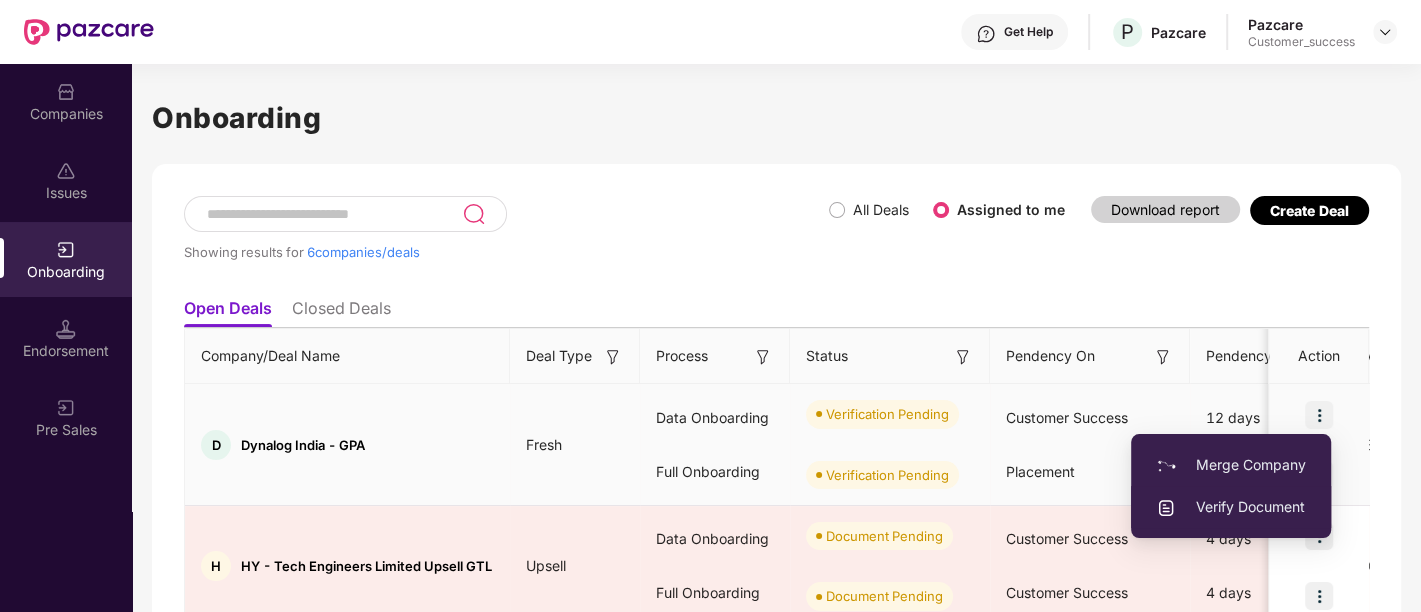 click on "Verify Document" at bounding box center [1231, 507] 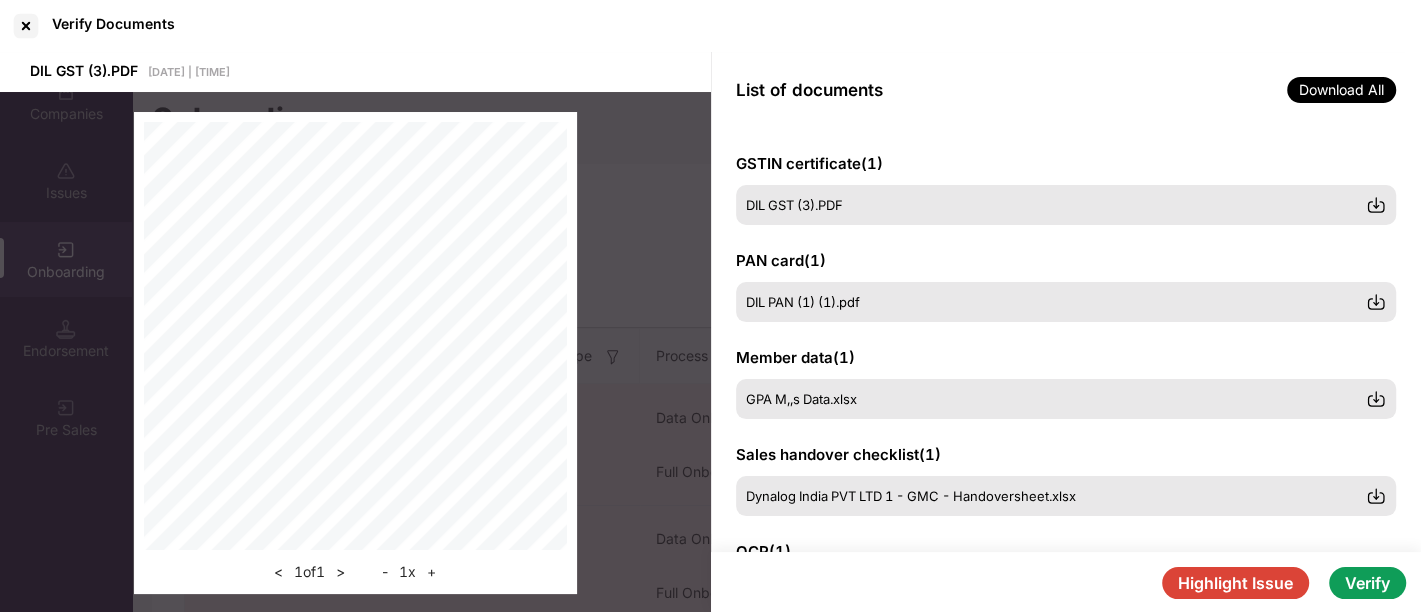 click on "List of documents Download All" at bounding box center (1066, 90) 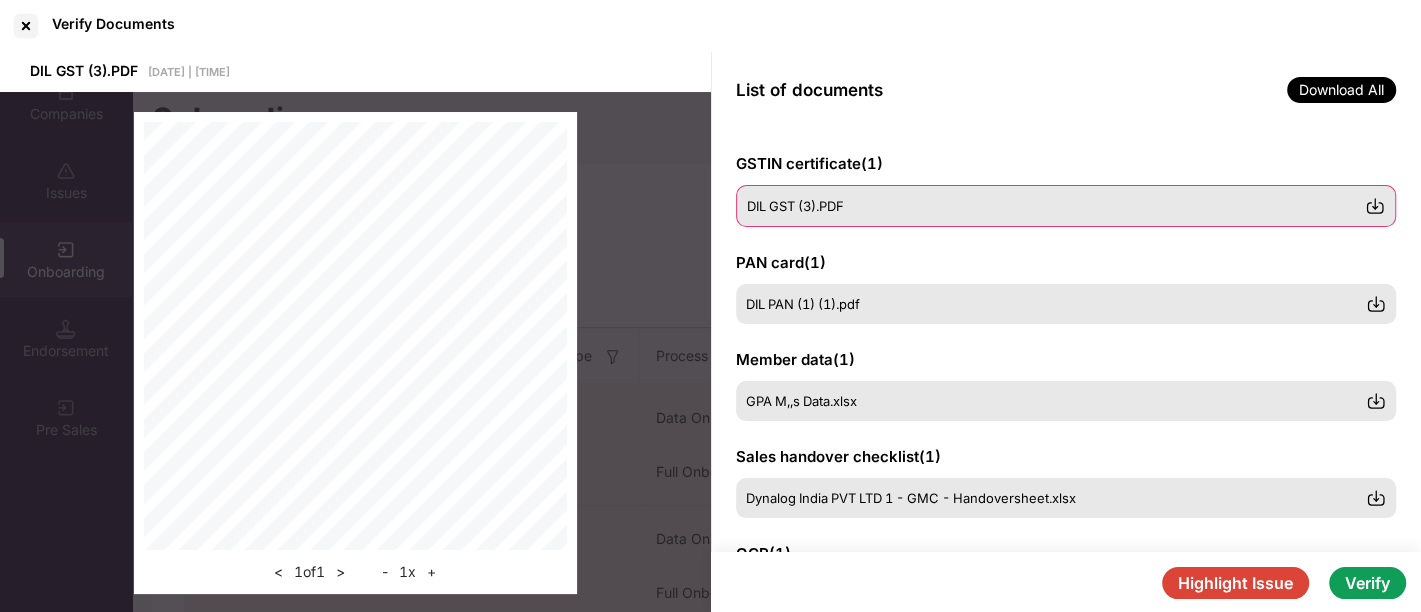 click at bounding box center [1375, 206] 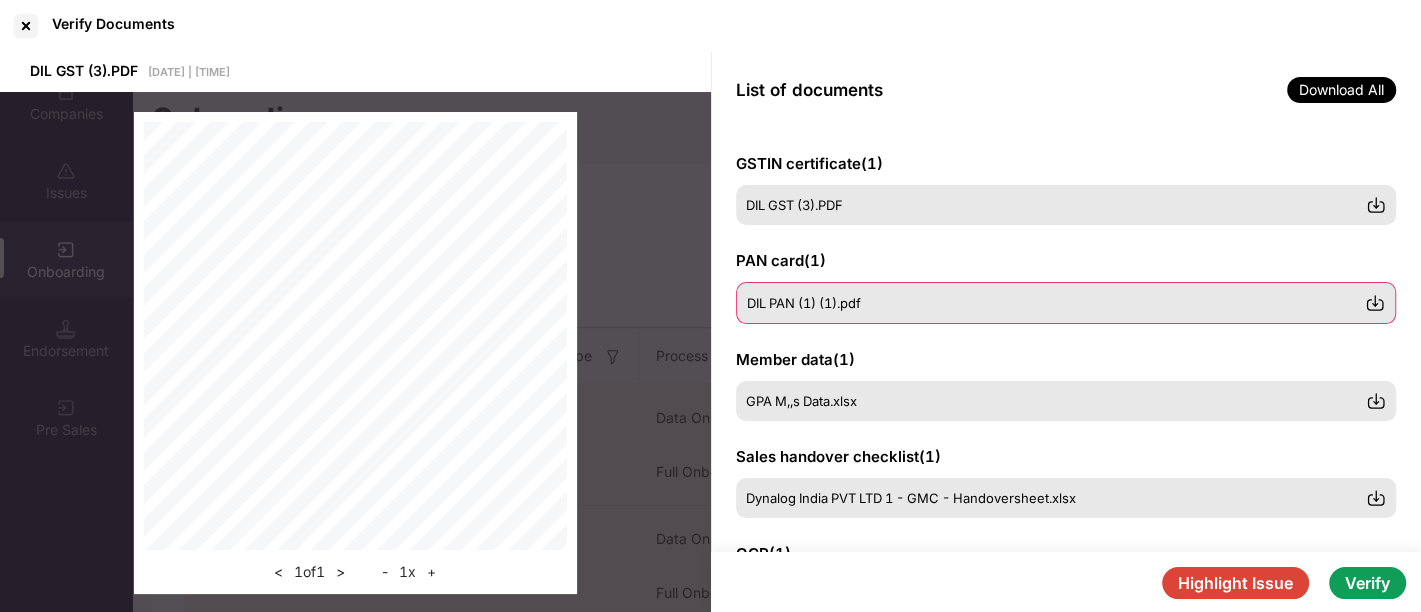 click at bounding box center [1375, 303] 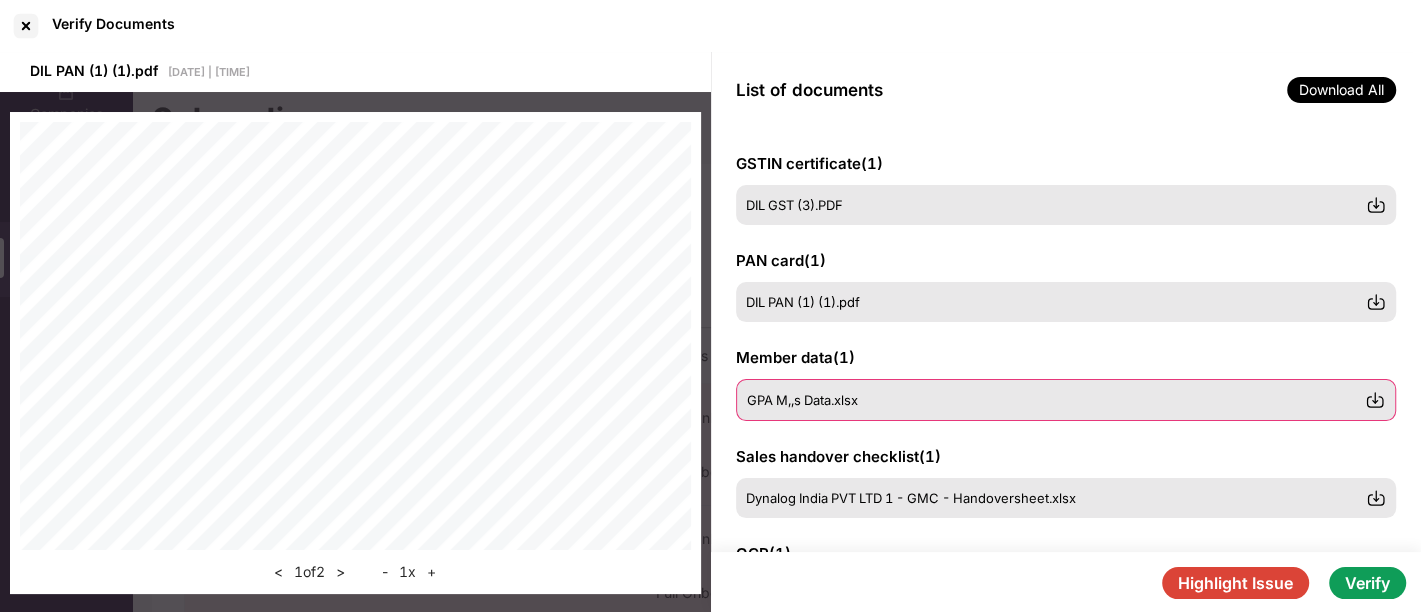 click at bounding box center [1375, 400] 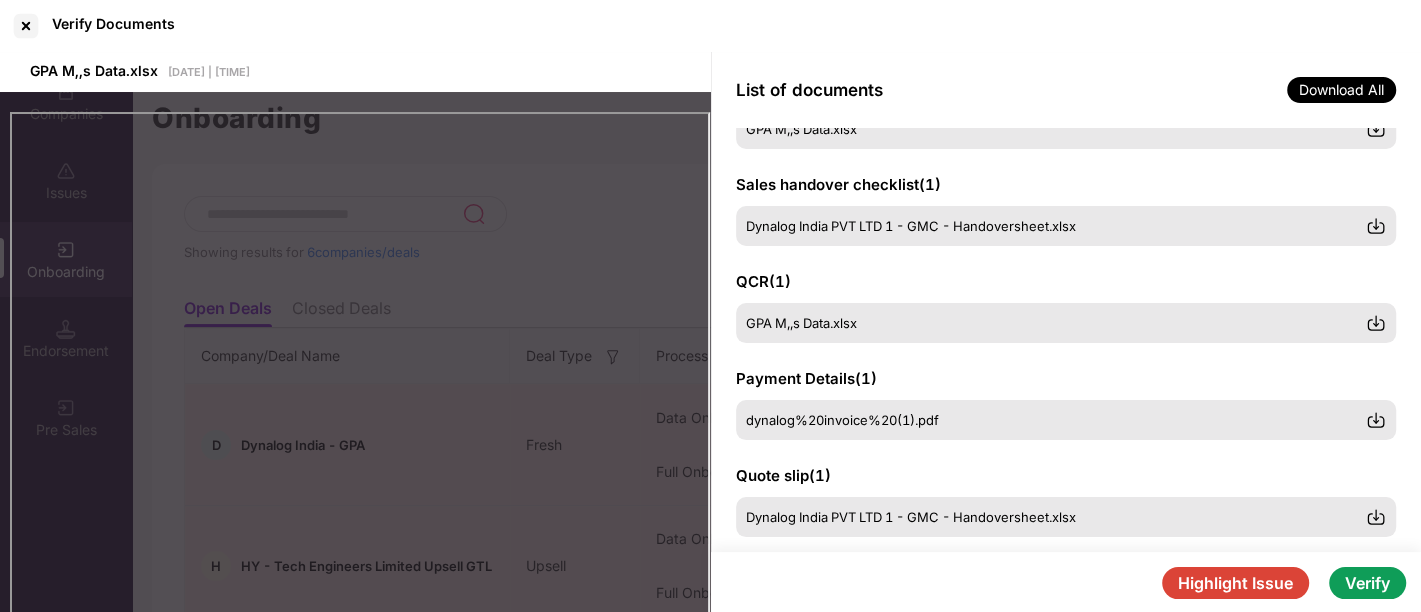 scroll, scrollTop: 265, scrollLeft: 0, axis: vertical 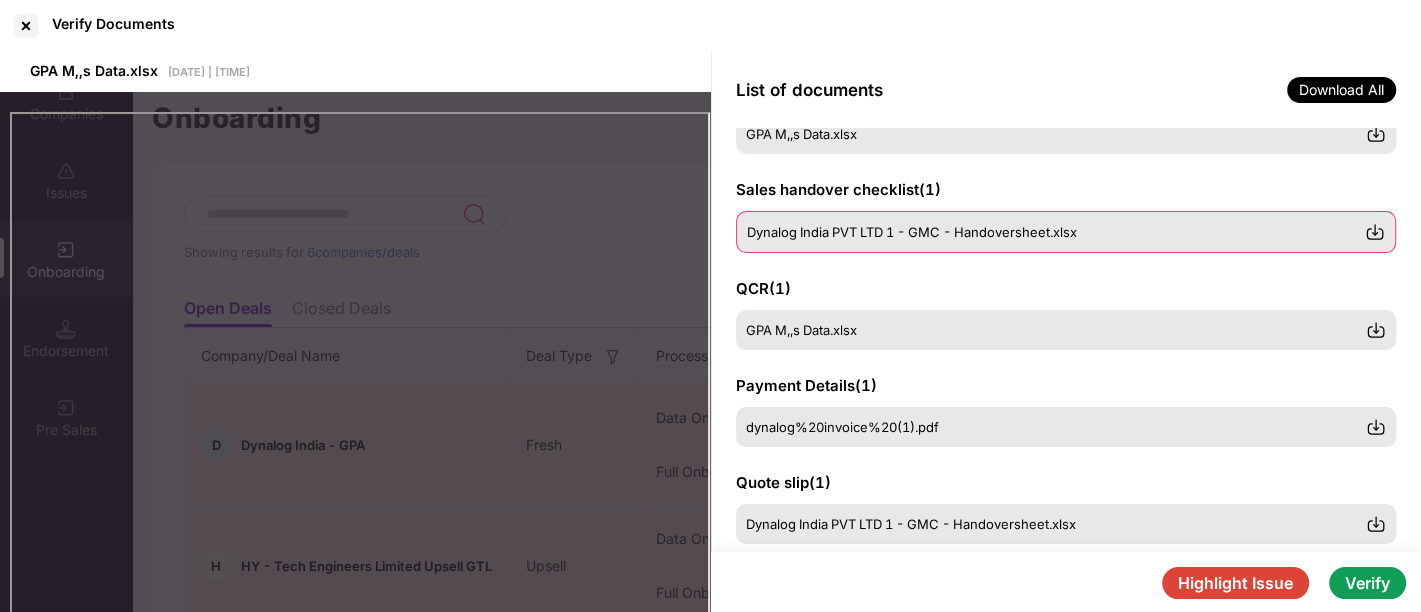 click at bounding box center [1375, 232] 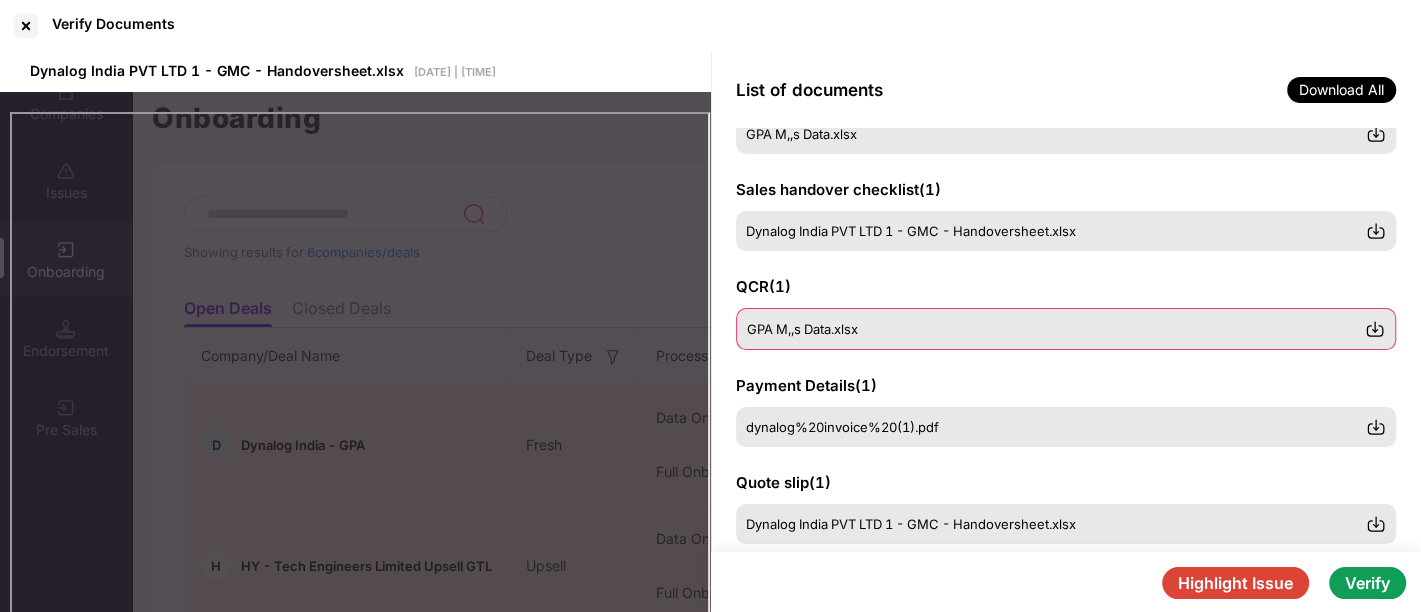 click at bounding box center (1375, 329) 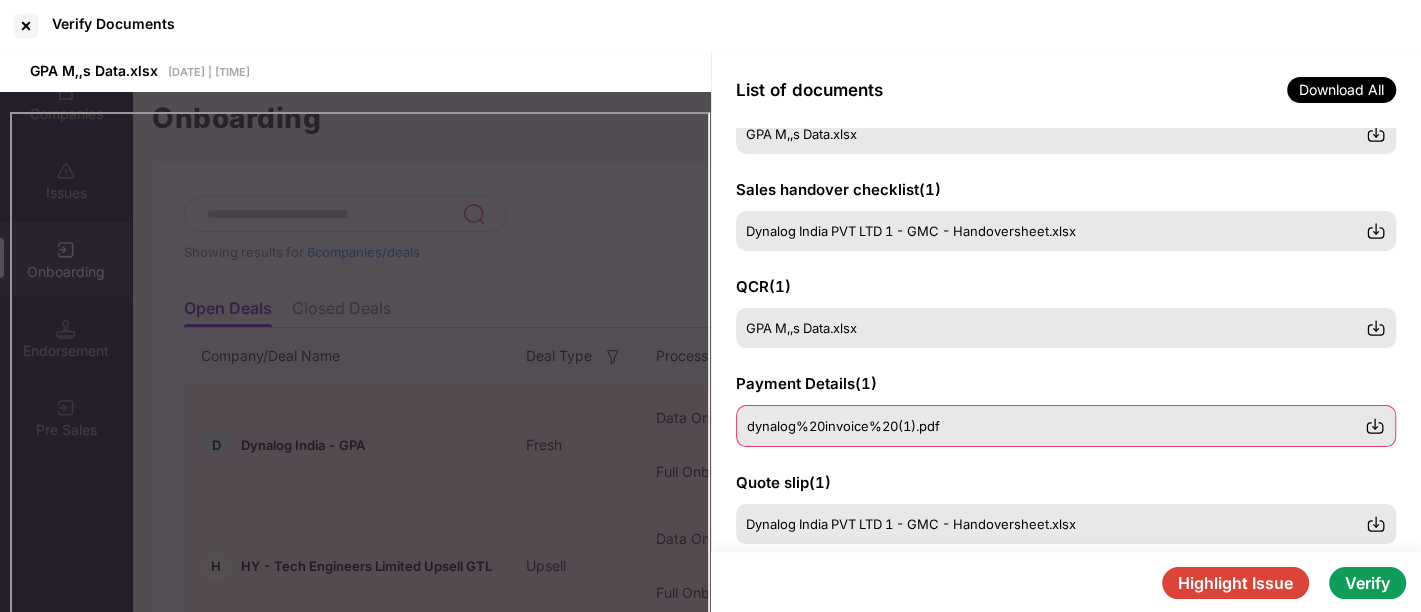 click at bounding box center [1375, 426] 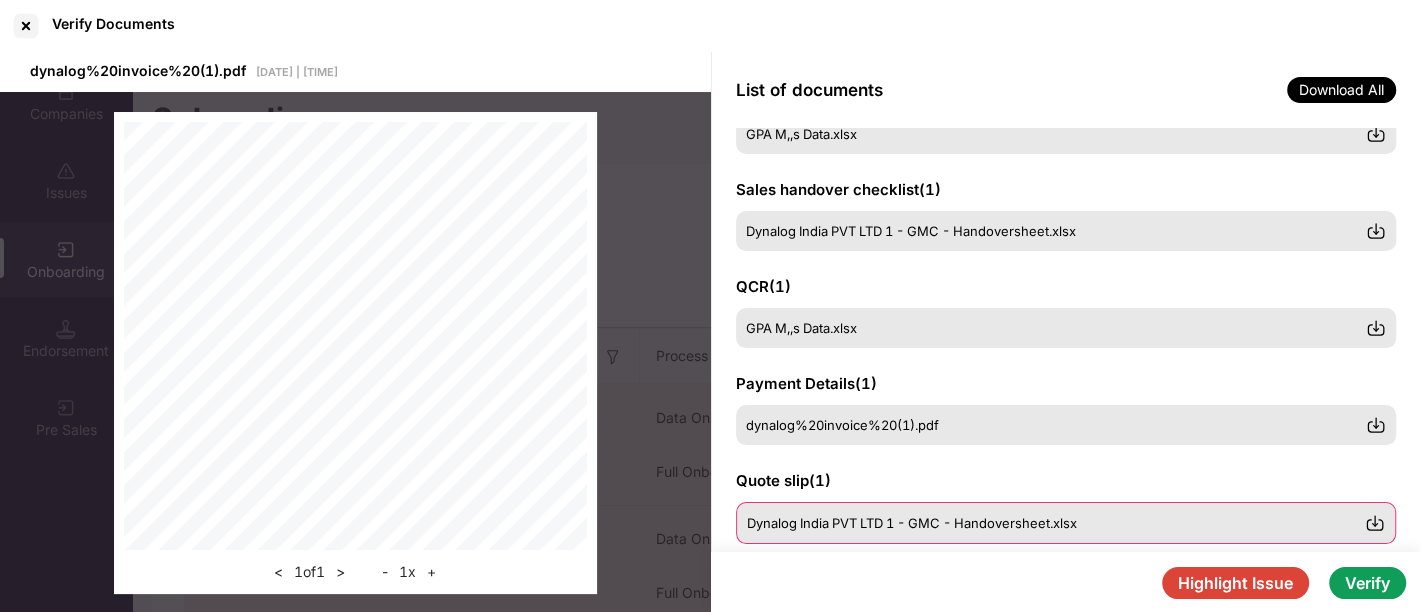 click at bounding box center [1375, 523] 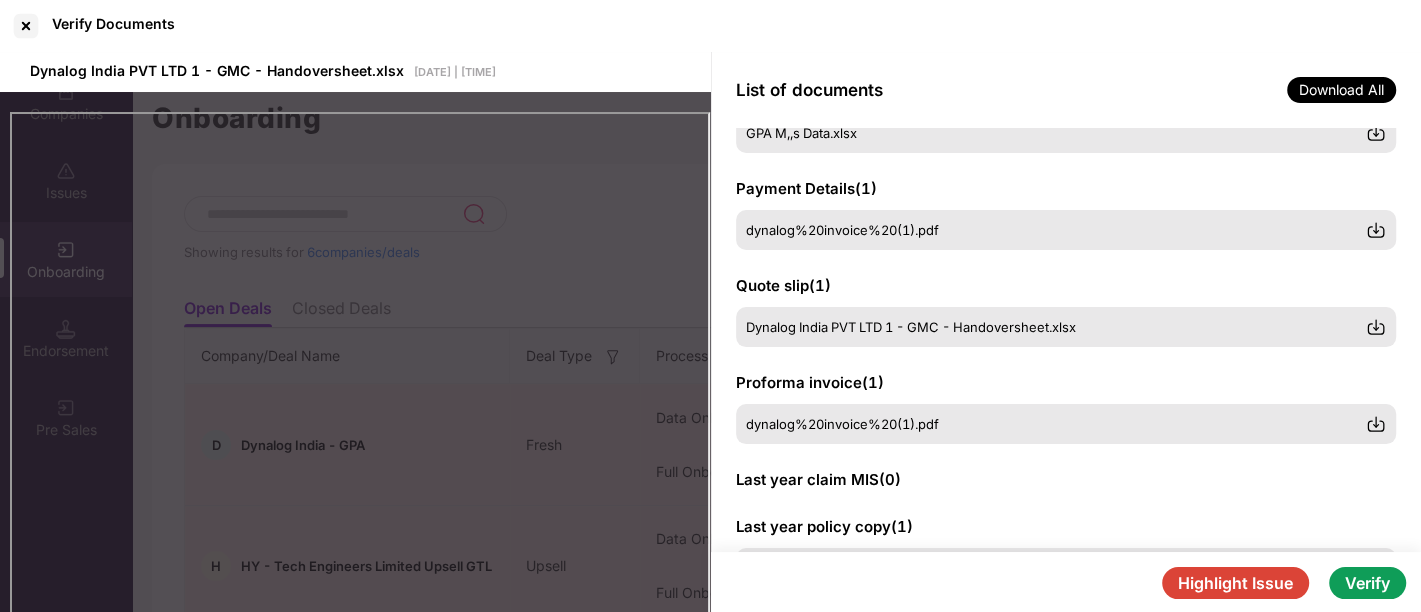 scroll, scrollTop: 464, scrollLeft: 0, axis: vertical 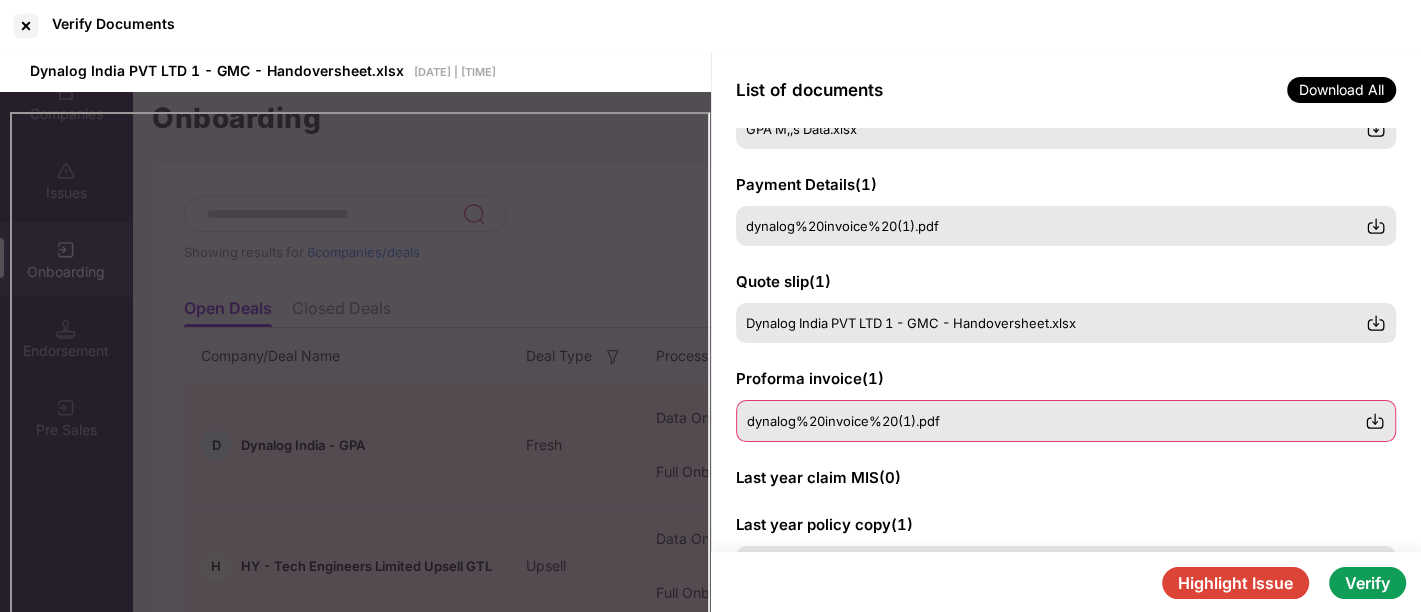 click at bounding box center (1375, 421) 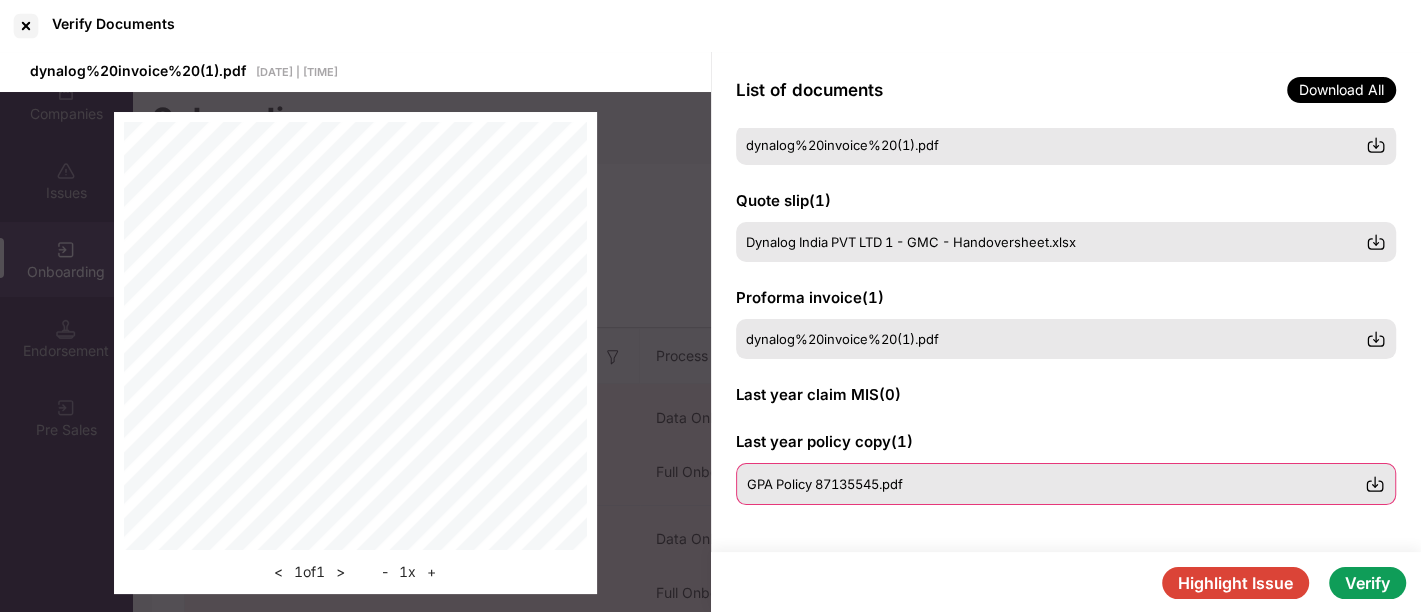 scroll, scrollTop: 543, scrollLeft: 0, axis: vertical 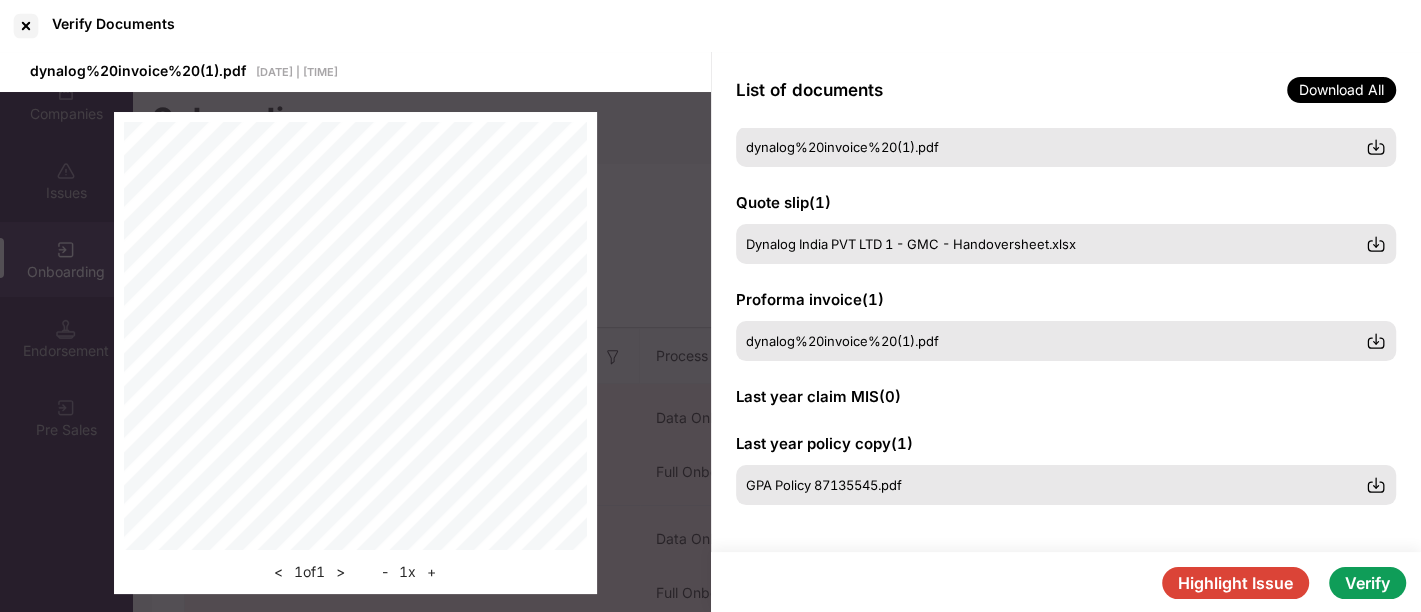 click on "GSTIN certificate ( 1 ) DIL GST (3).PDF PAN card ( 1 ) DIL PAN (1) (1).pdf Member data ( 1 ) GPA M,,s Data.xlsx Sales handover checklist ( 1 ) Dynalog India PVT LTD 1 - GMC - Handoversheet.xlsx QCR ( 1 ) GPA M,,s Data.xlsx Payment Details ( 1 ) dynalog%20invoice%20(1).pdf Quote slip ( 1 ) Dynalog India PVT LTD 1 - GMC - Handoversheet.xlsx Proforma invoice ( 1 ) dynalog%20invoice%20(1).pdf Last year claim MIS ( 0 ) Last year policy copy ( 1 ) GPA Policy 87135545.pdf" at bounding box center [1066, 340] 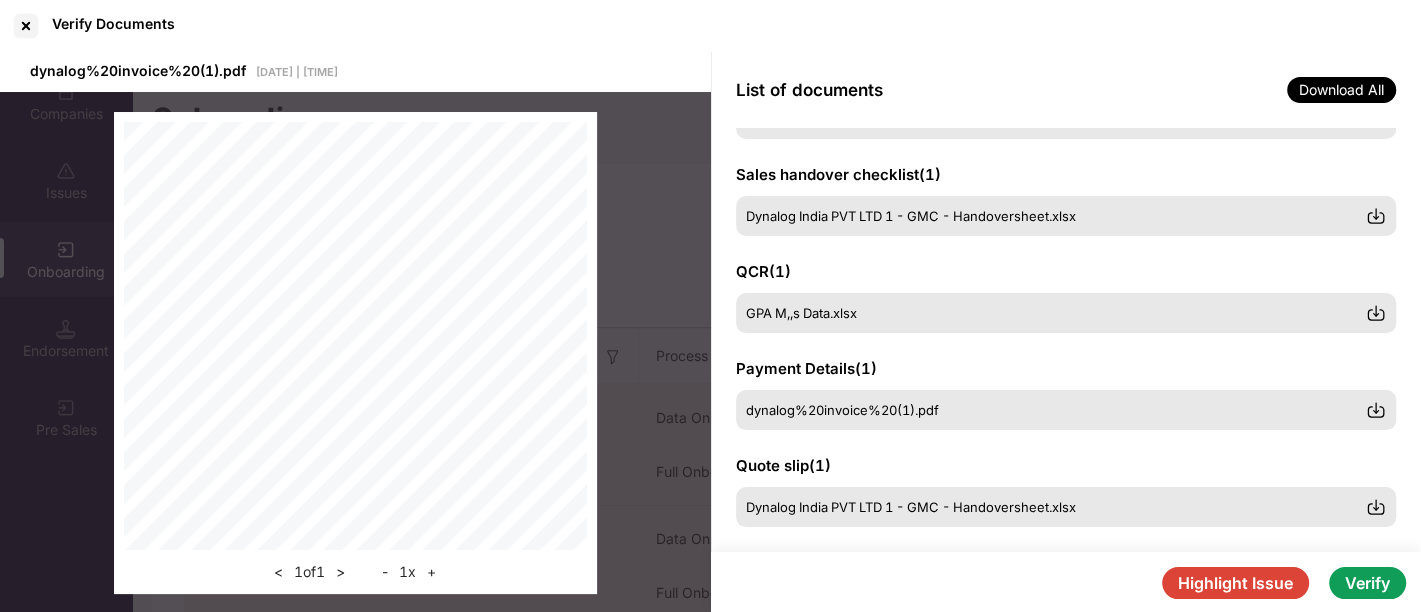 scroll, scrollTop: 279, scrollLeft: 0, axis: vertical 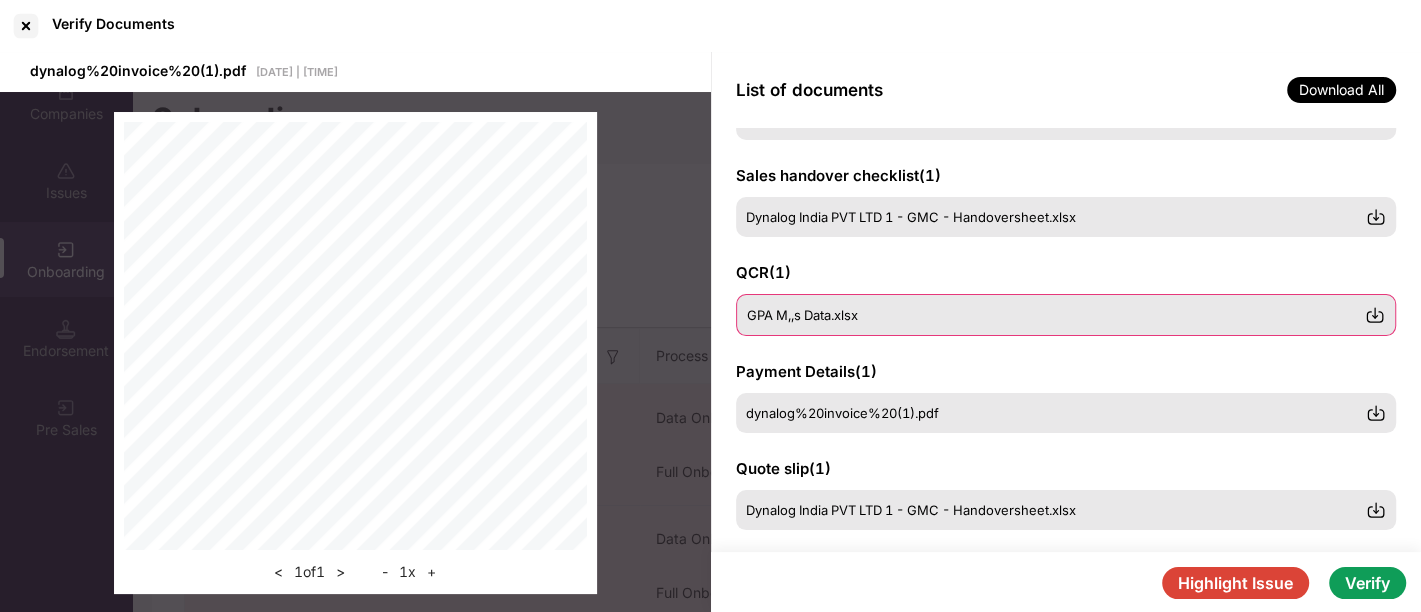 click on "GPA M,,s Data.xlsx" at bounding box center (1066, 315) 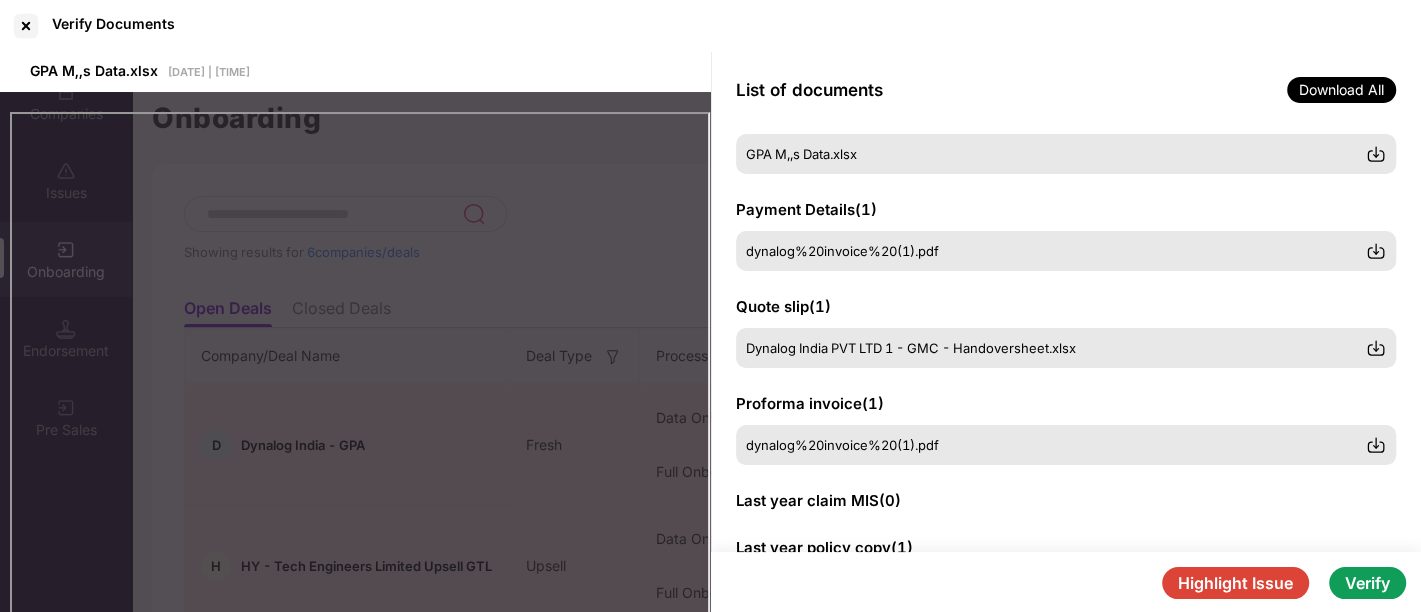 scroll, scrollTop: 440, scrollLeft: 0, axis: vertical 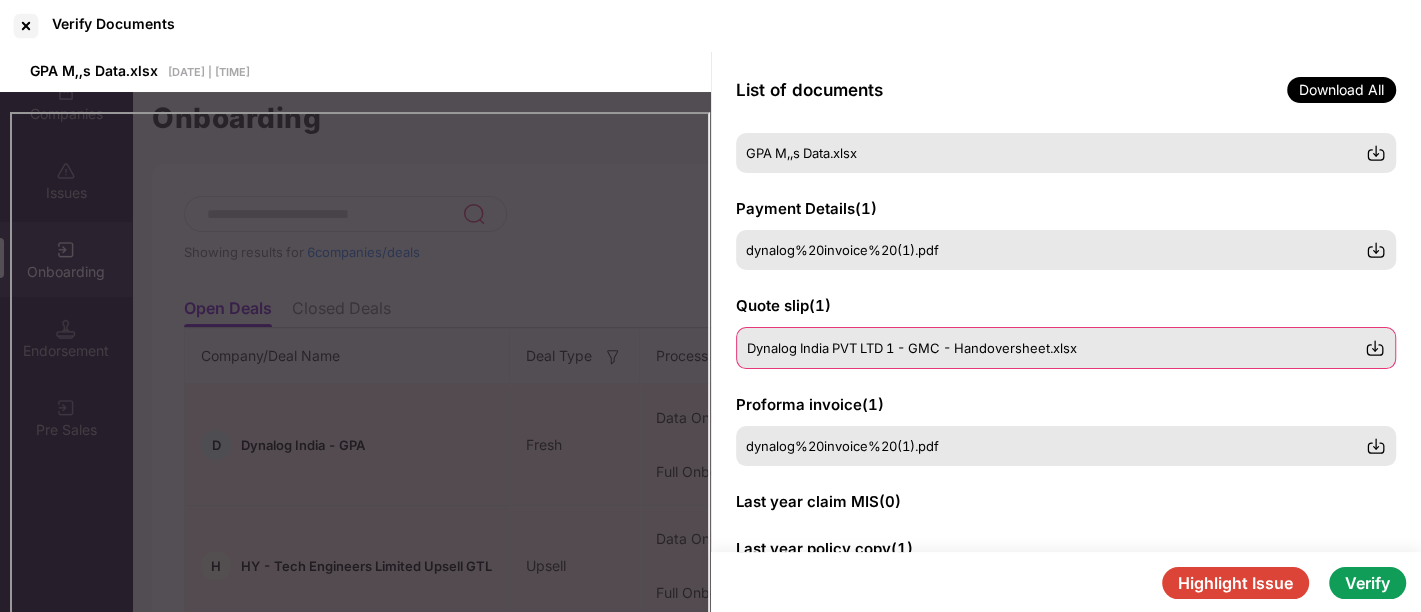 click at bounding box center (1375, 348) 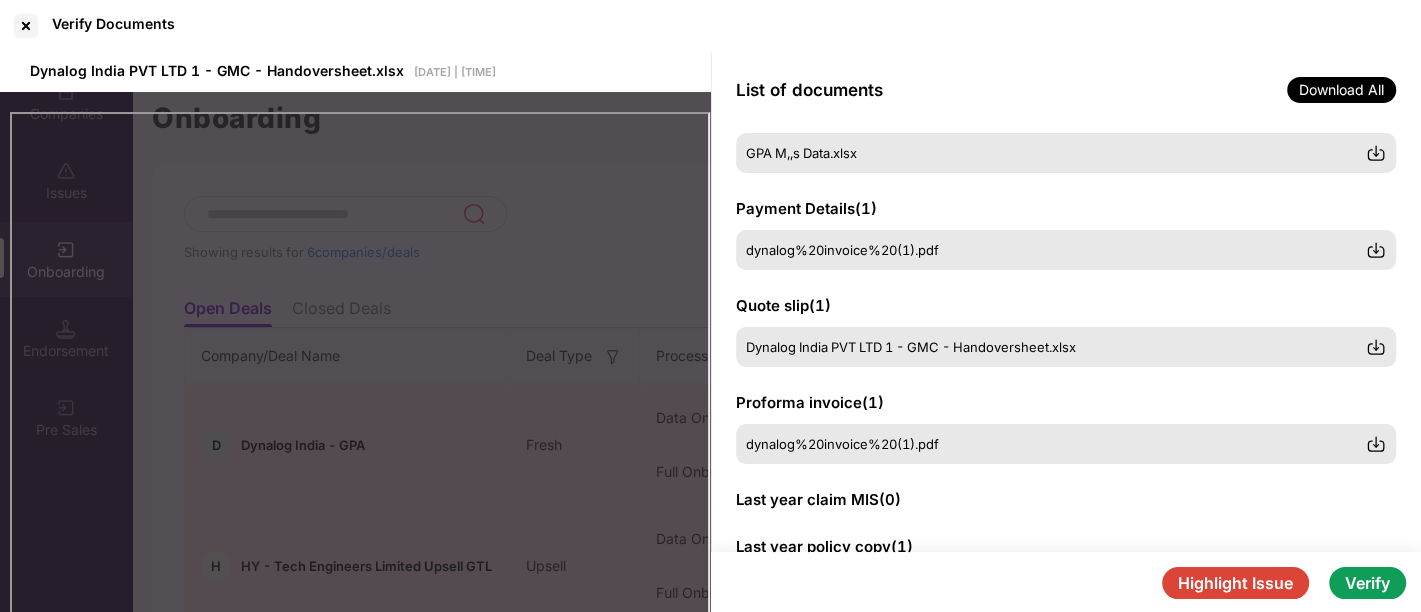 scroll, scrollTop: 543, scrollLeft: 0, axis: vertical 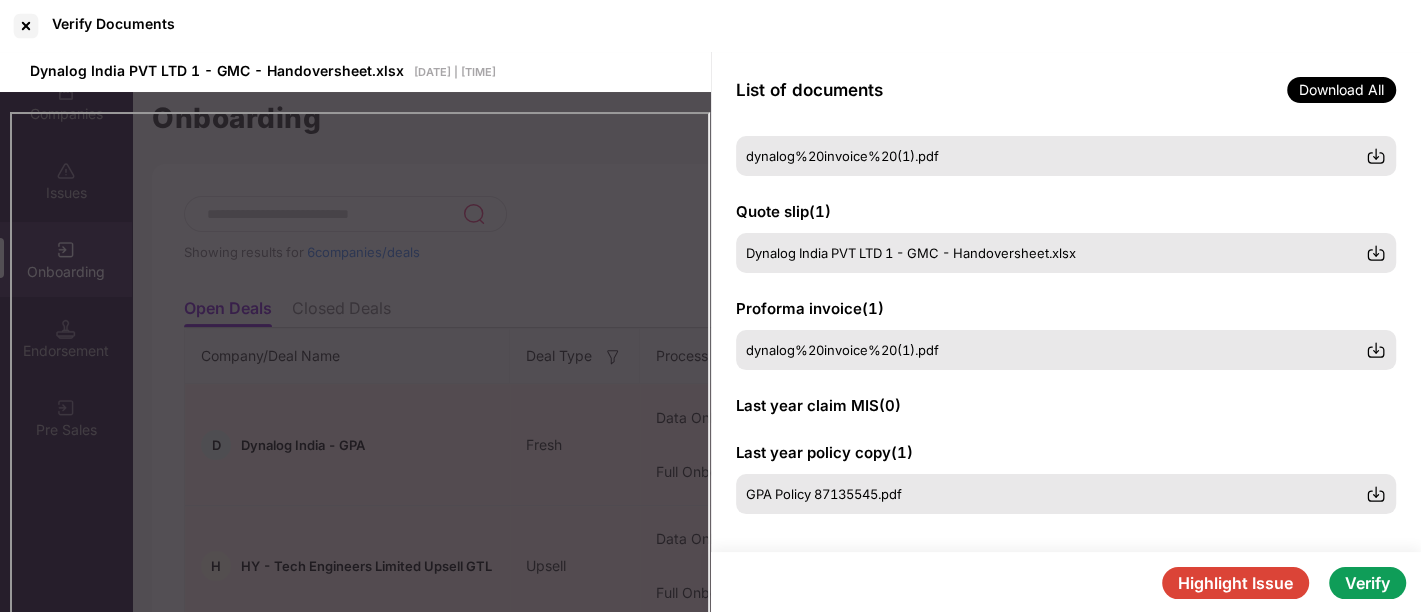 click on "List of documents Download All" at bounding box center (1066, 90) 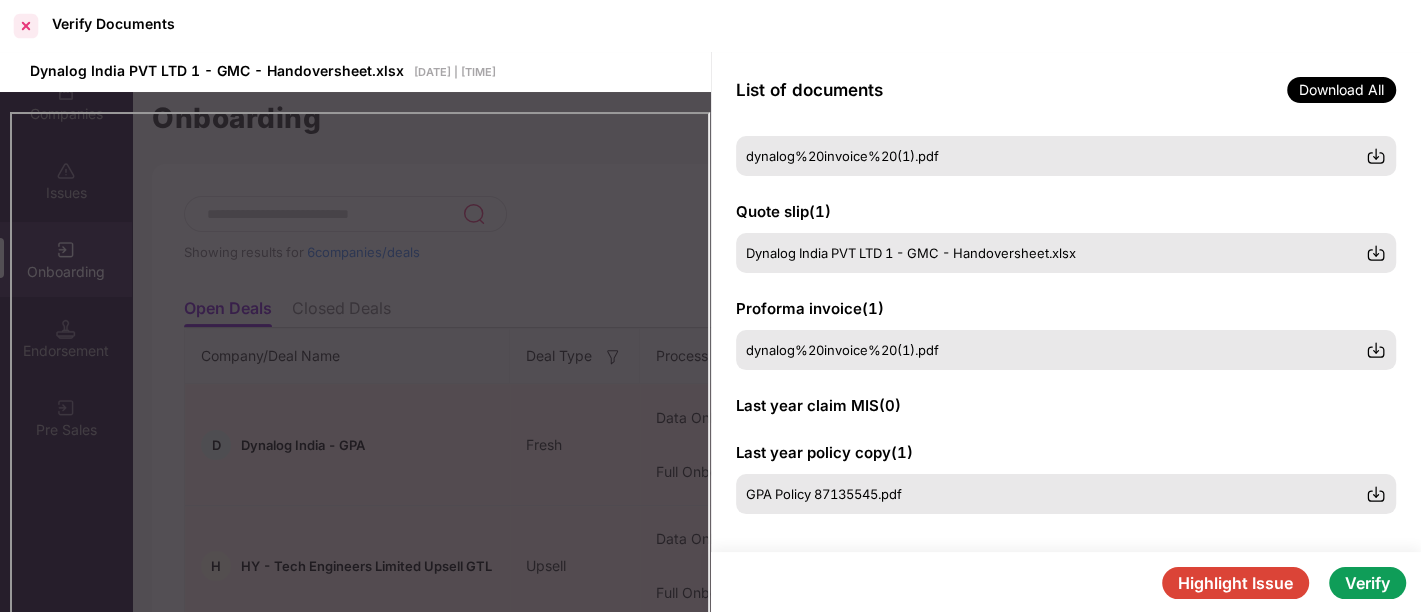 click at bounding box center [26, 26] 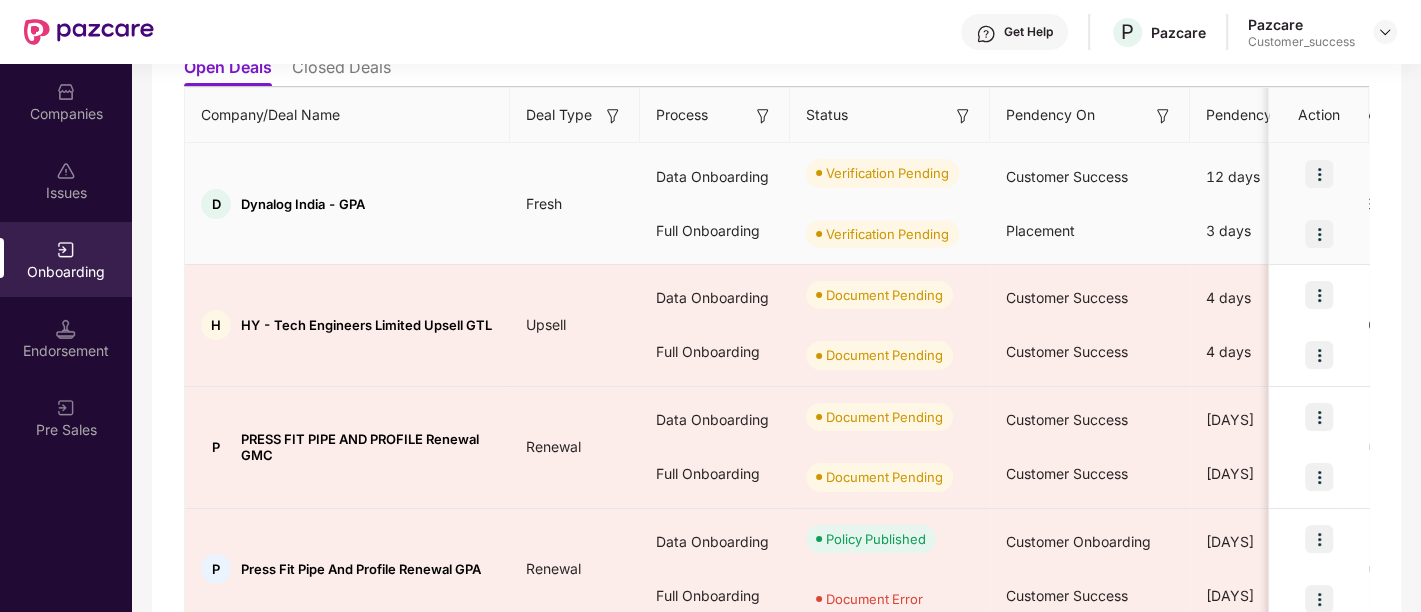 scroll, scrollTop: 242, scrollLeft: 0, axis: vertical 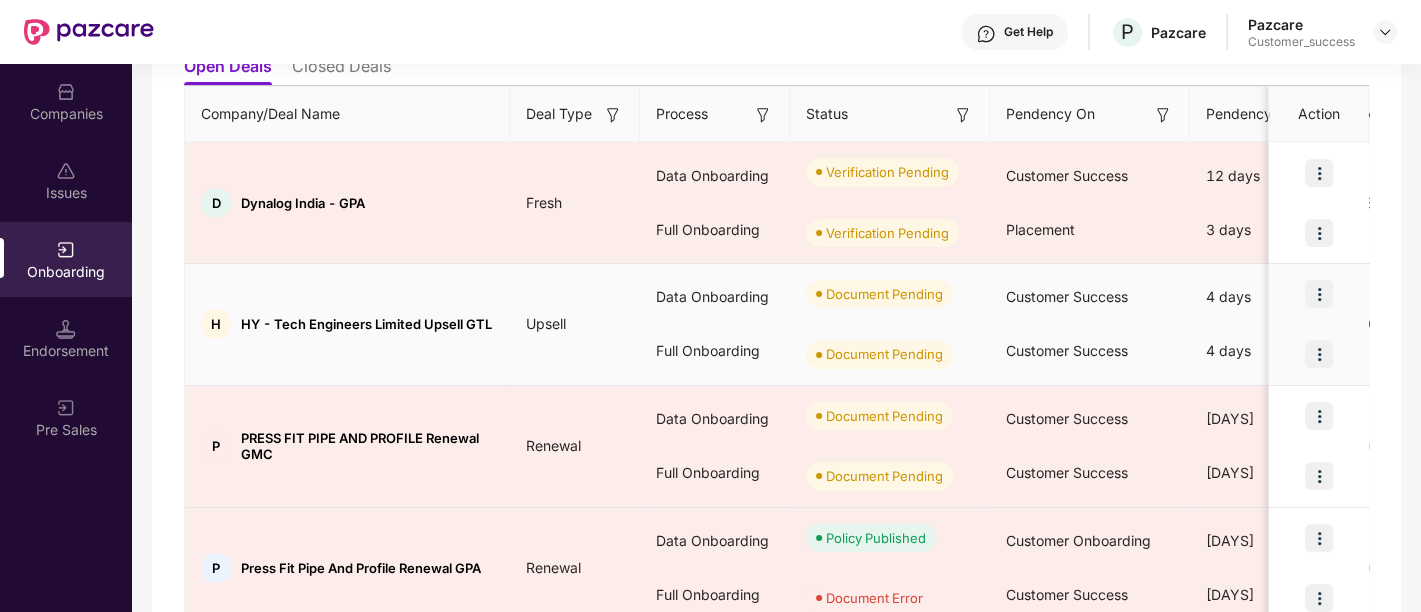 click at bounding box center (1319, 294) 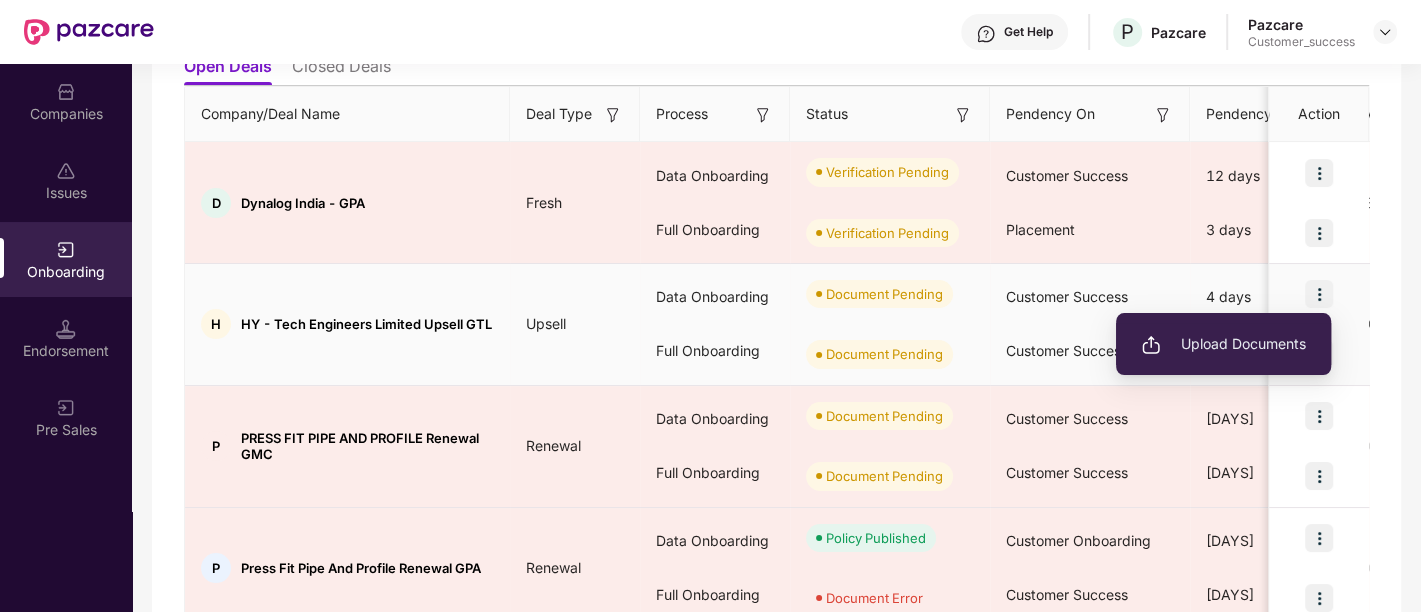 click on "Upload Documents" at bounding box center [1223, 344] 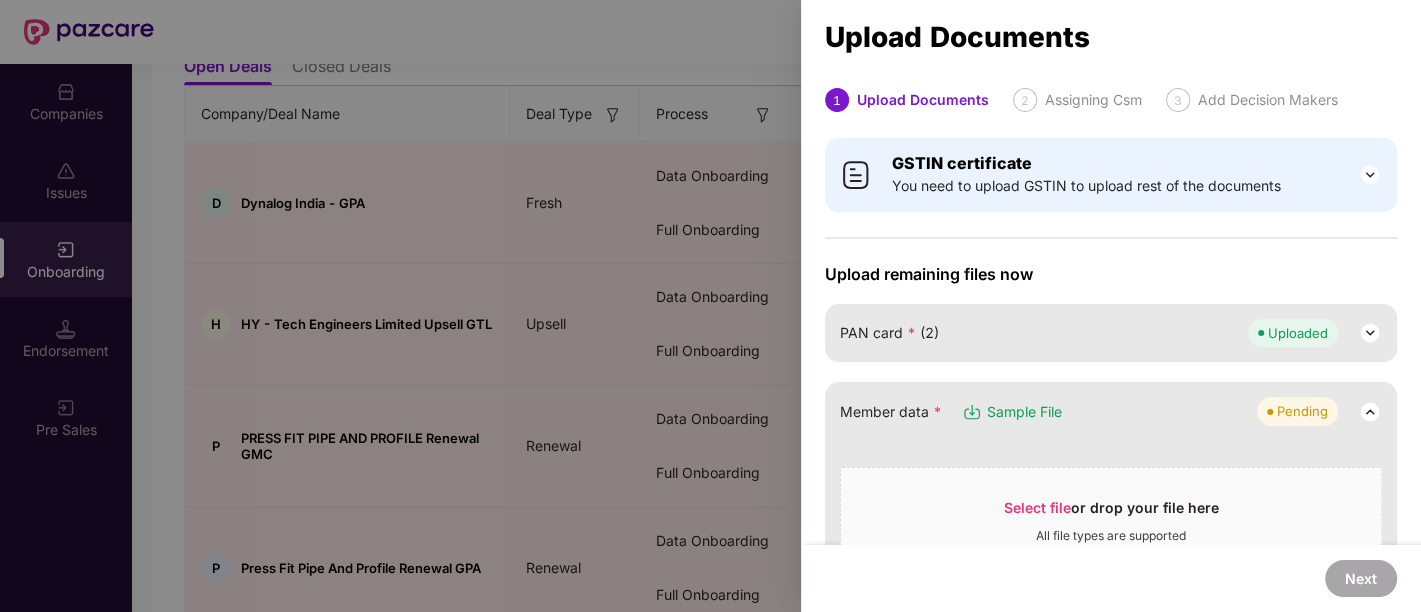 click on "Upload remaining files now" at bounding box center (1111, 274) 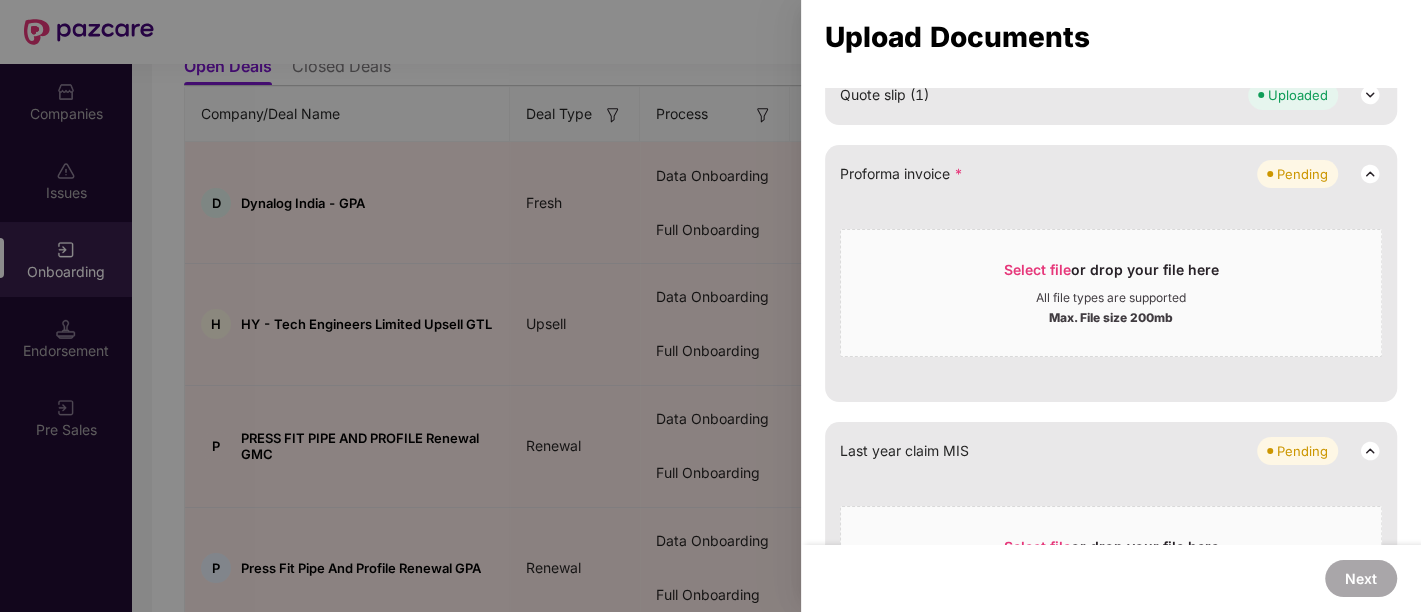 scroll, scrollTop: 1030, scrollLeft: 0, axis: vertical 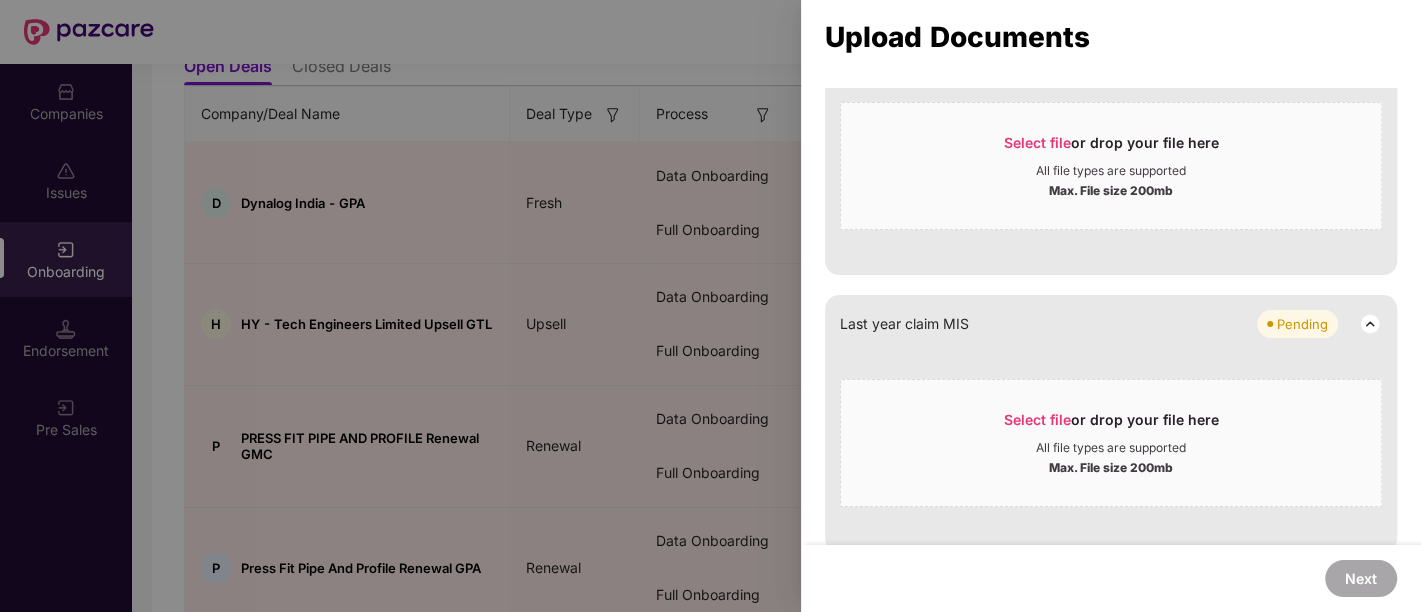 click on "Last year claim MIS     Pending Select file  or drop your file here All file types are supported Max. File size 200mb" at bounding box center (1111, 423) 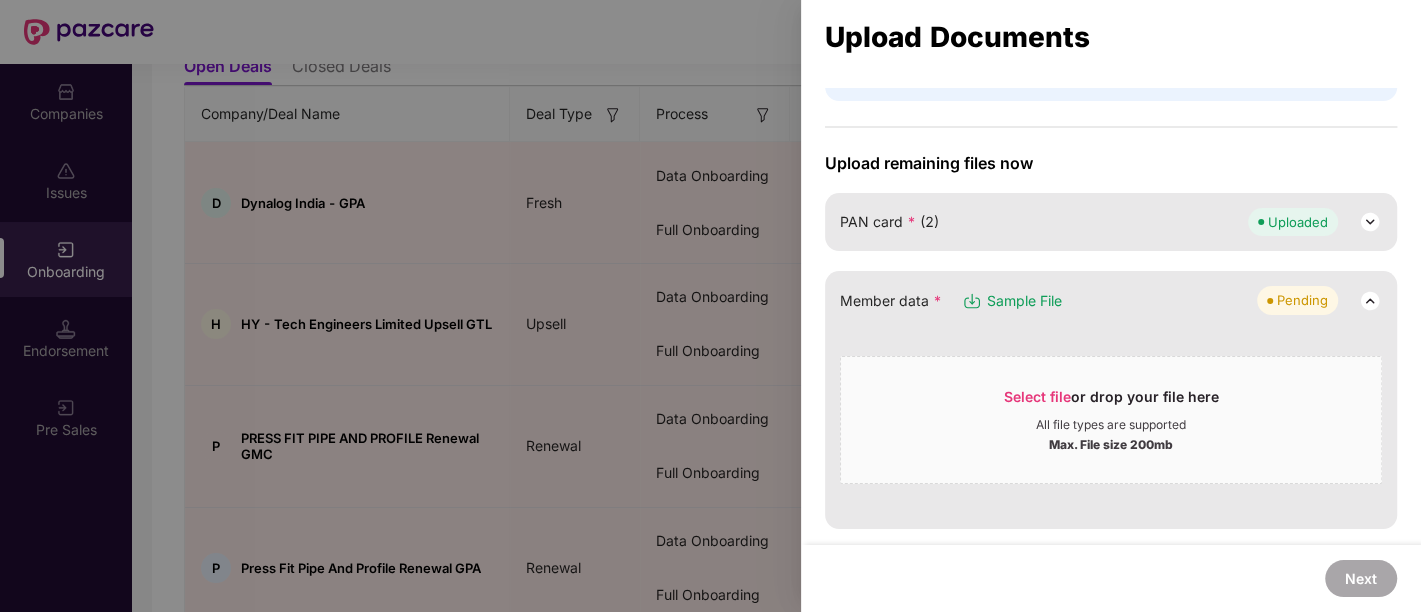 scroll, scrollTop: 107, scrollLeft: 0, axis: vertical 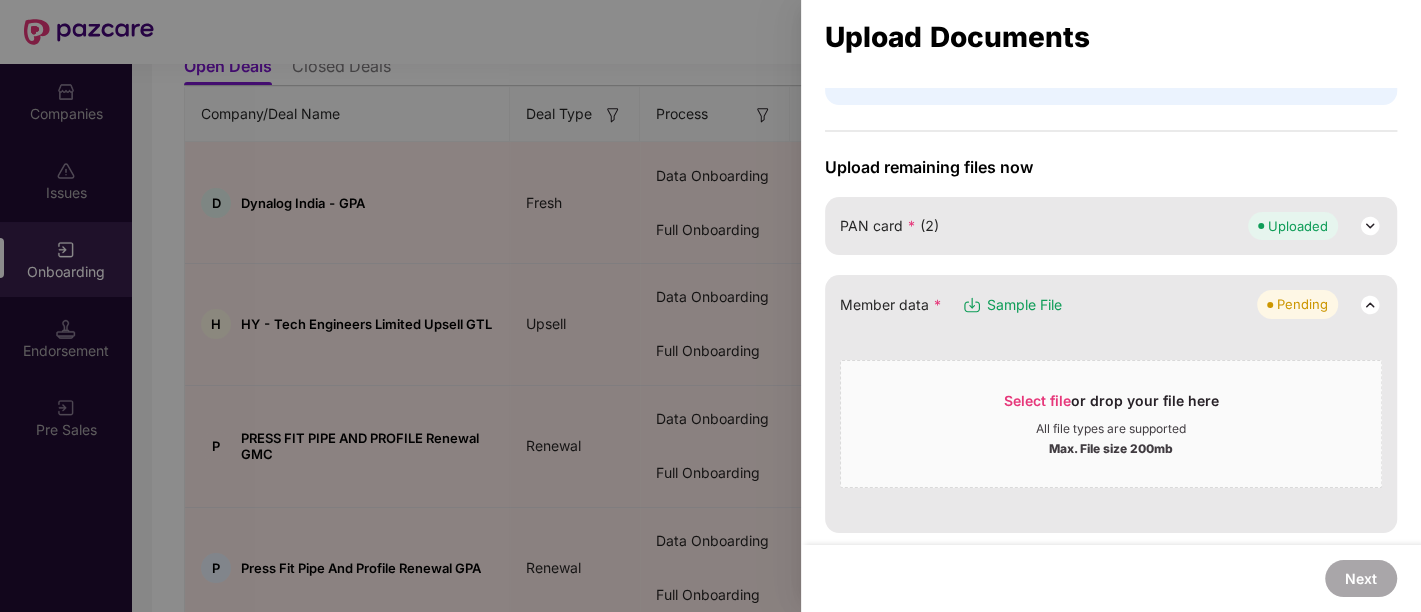 click at bounding box center [710, 306] 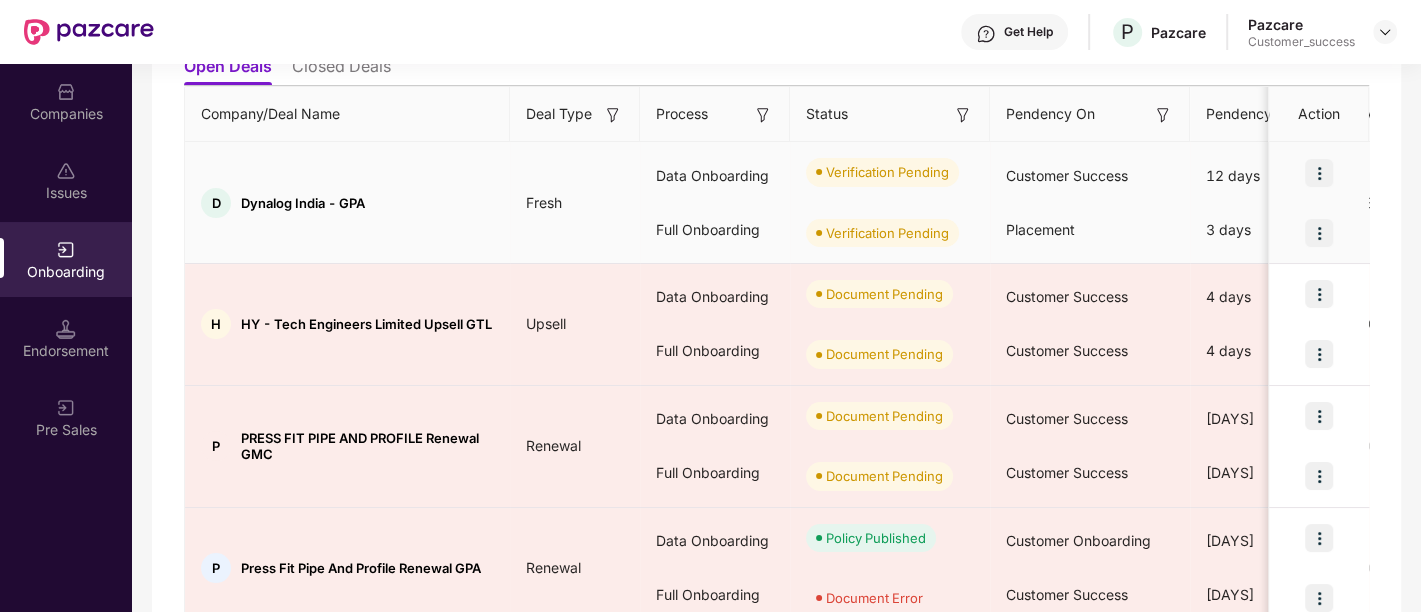 click at bounding box center (1319, 173) 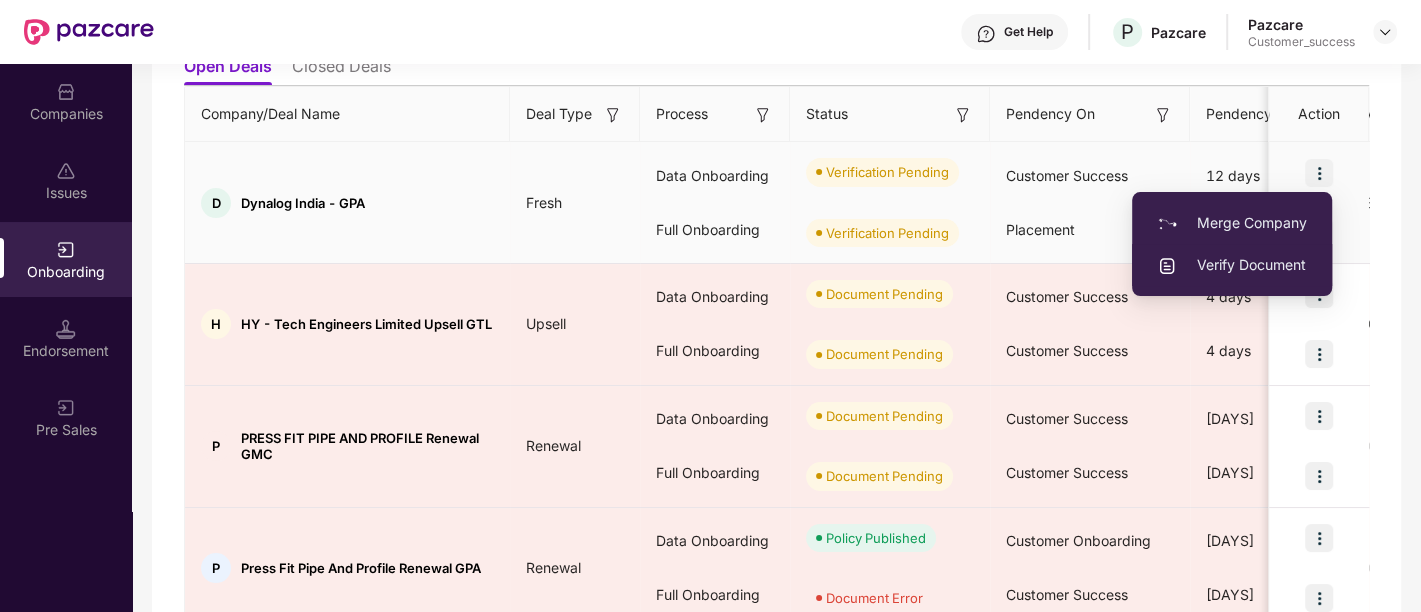 click on "Verify Document" at bounding box center [1232, 265] 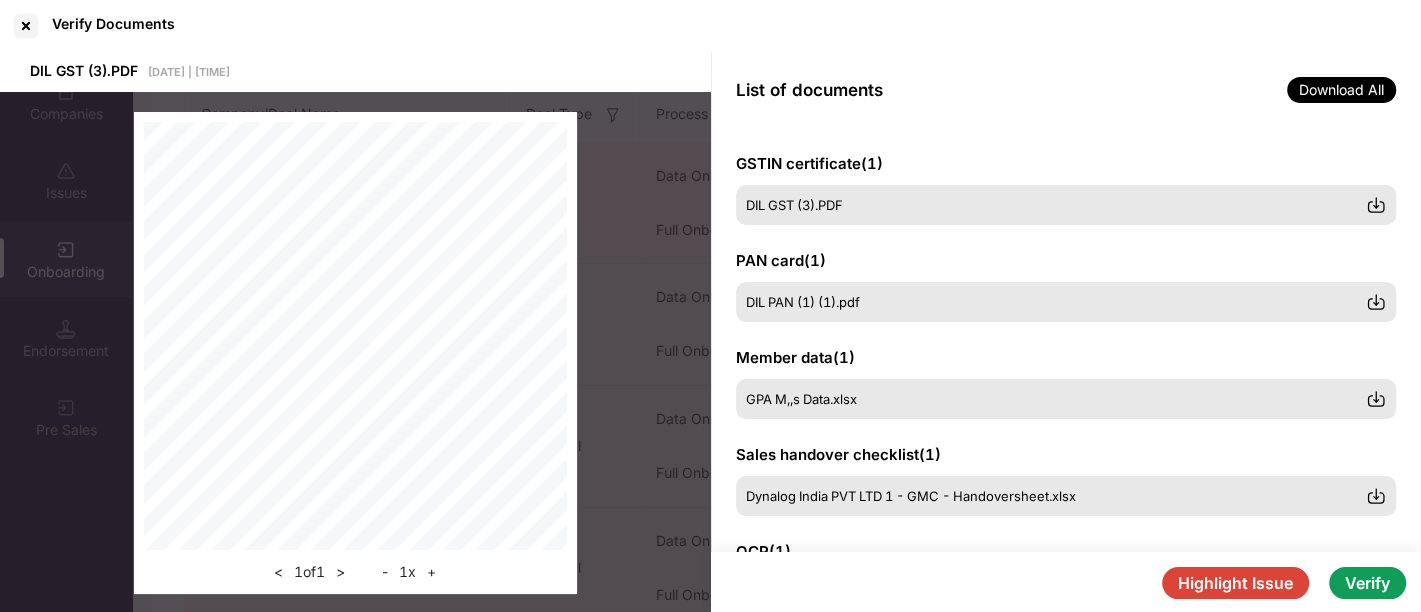 click on "Verify" at bounding box center (1367, 583) 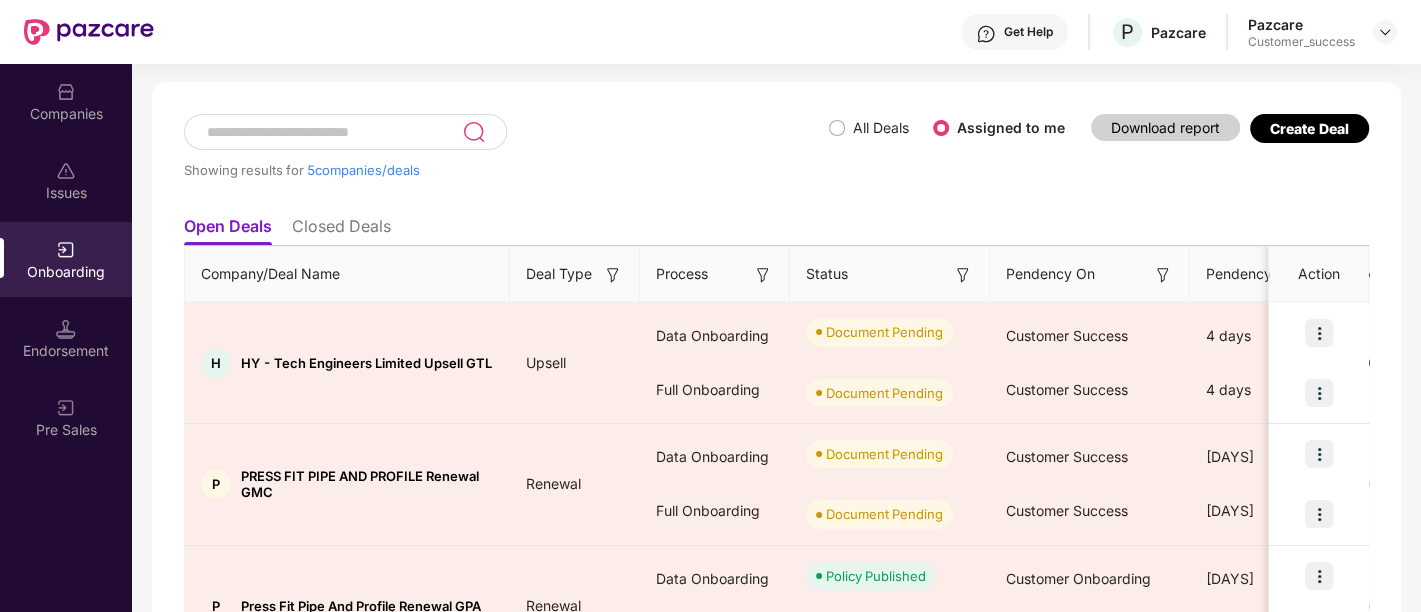 scroll, scrollTop: 81, scrollLeft: 0, axis: vertical 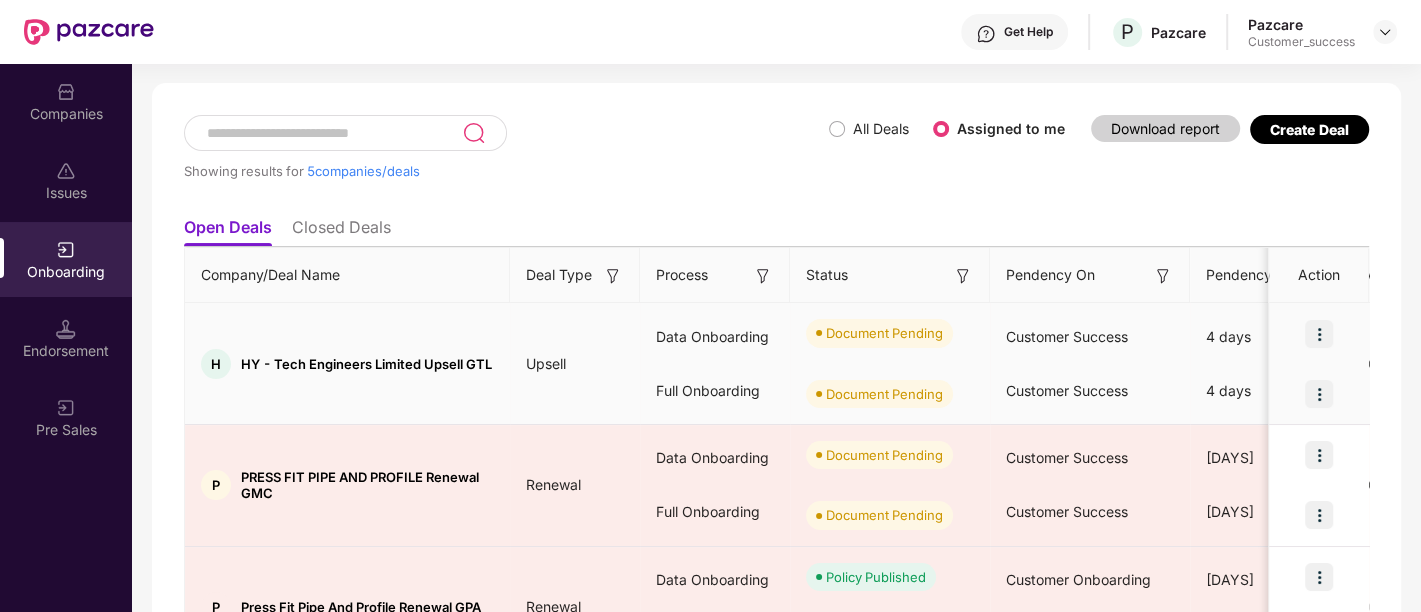 click at bounding box center [1319, 334] 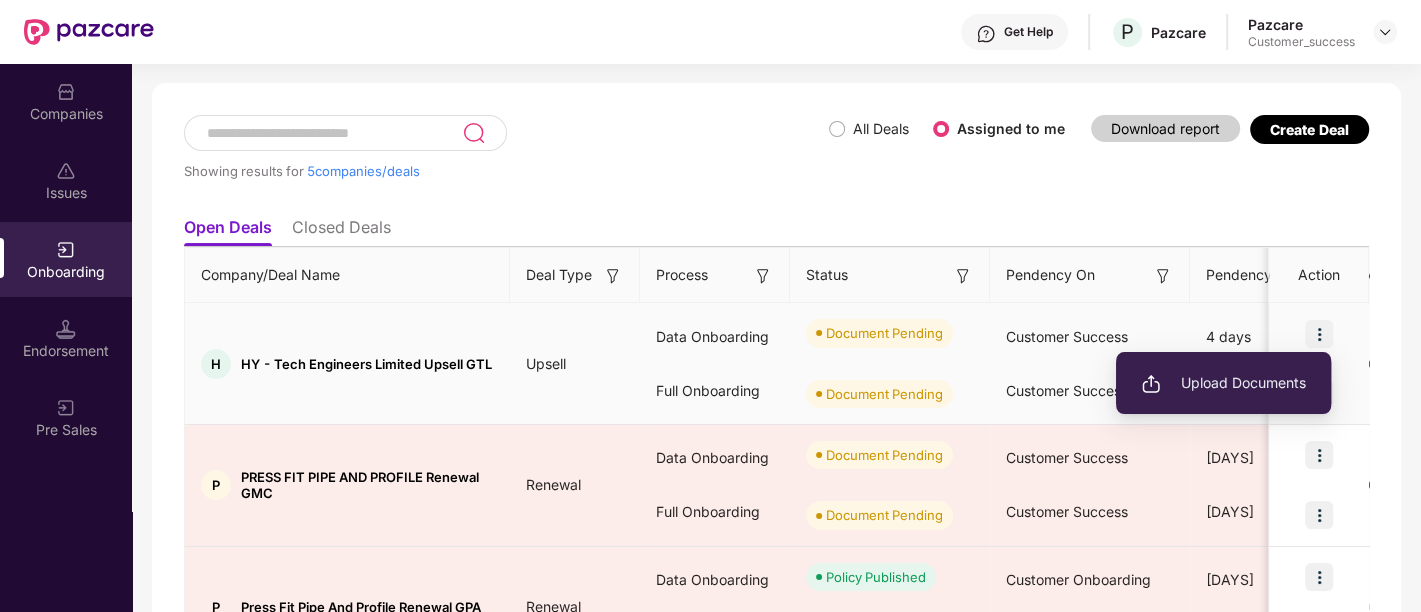 click on "Upload Documents" at bounding box center [1223, 383] 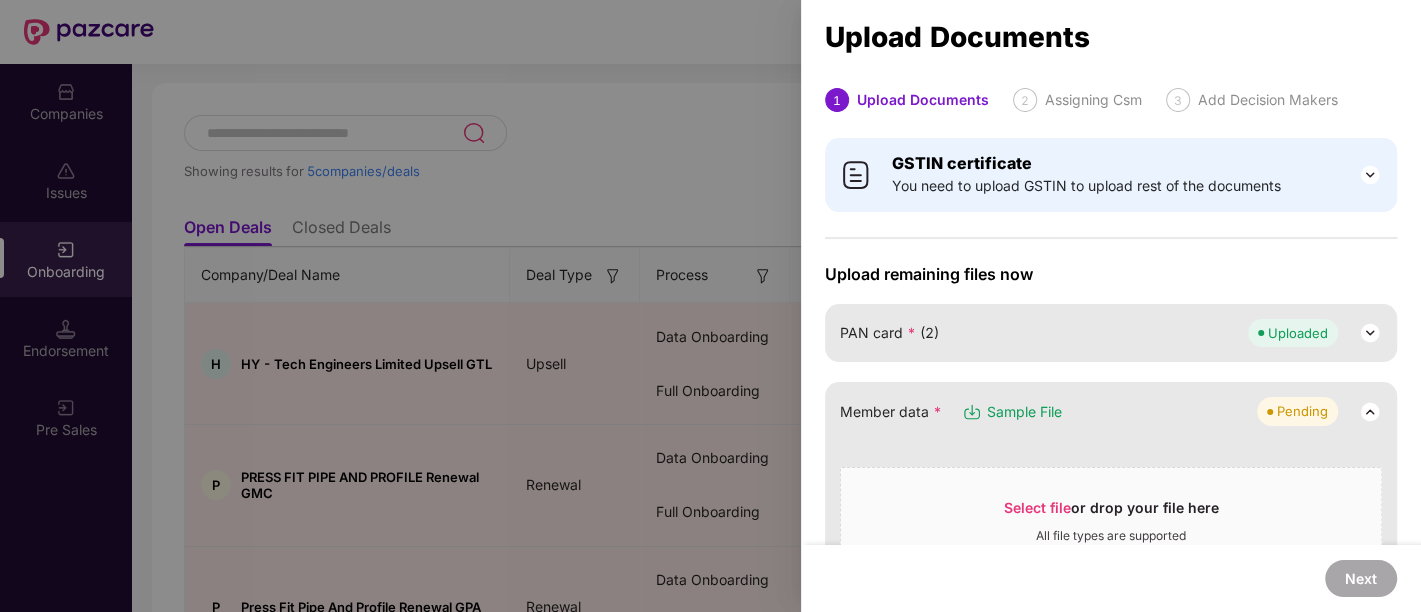 click on "Sample File" at bounding box center [1024, 412] 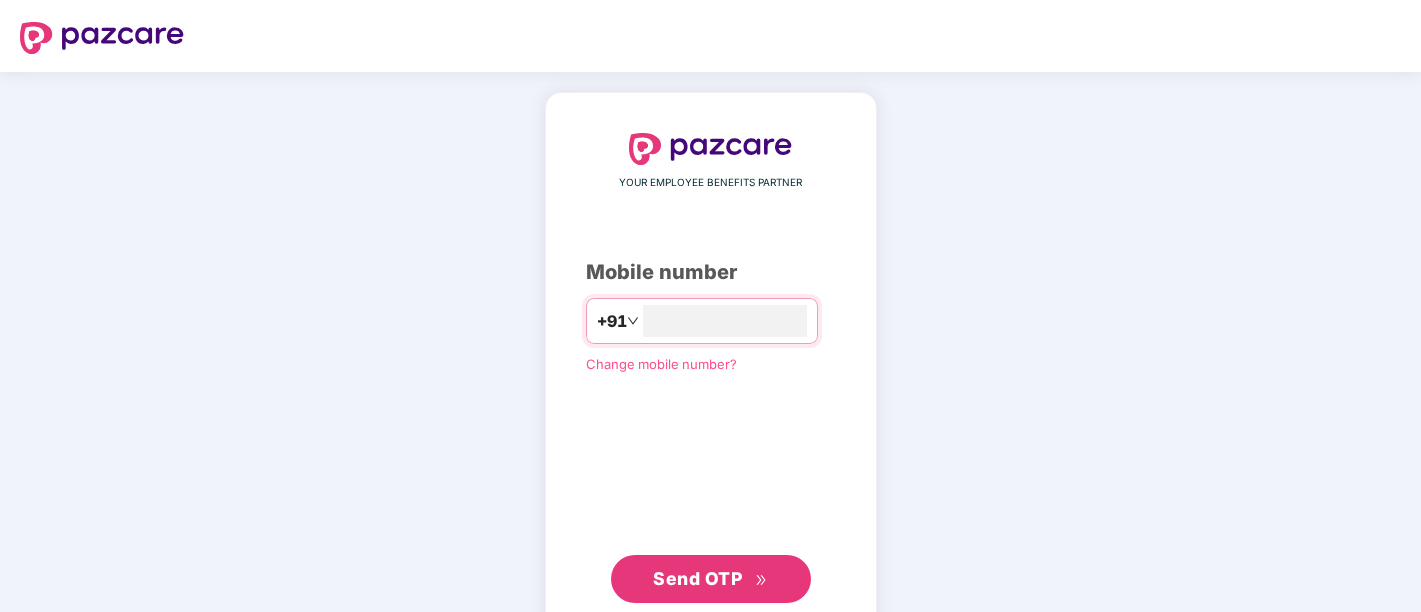 scroll, scrollTop: 0, scrollLeft: 0, axis: both 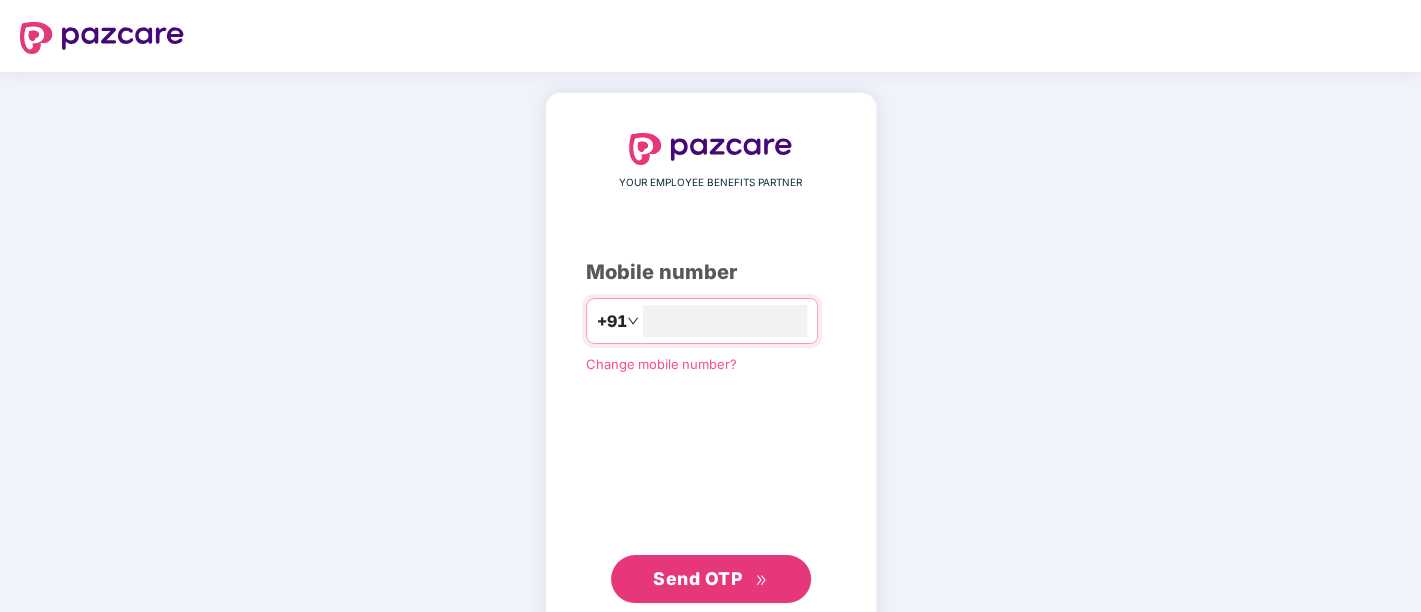type on "**********" 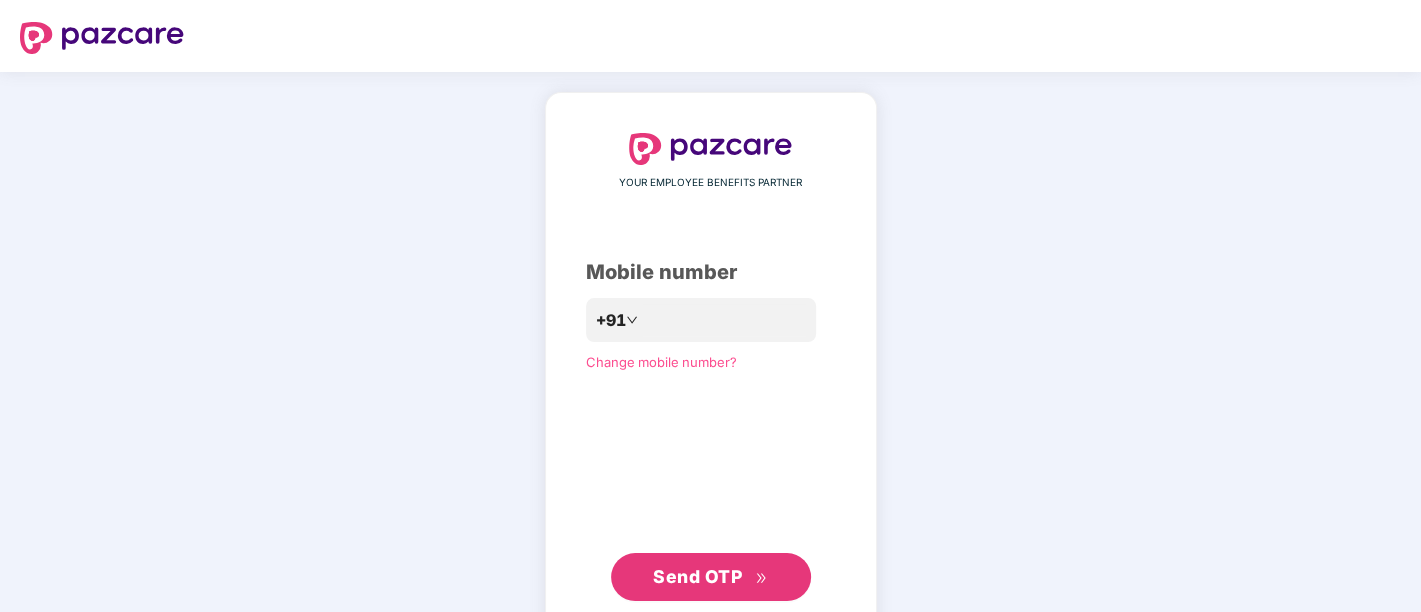 click on "Send OTP" at bounding box center (697, 576) 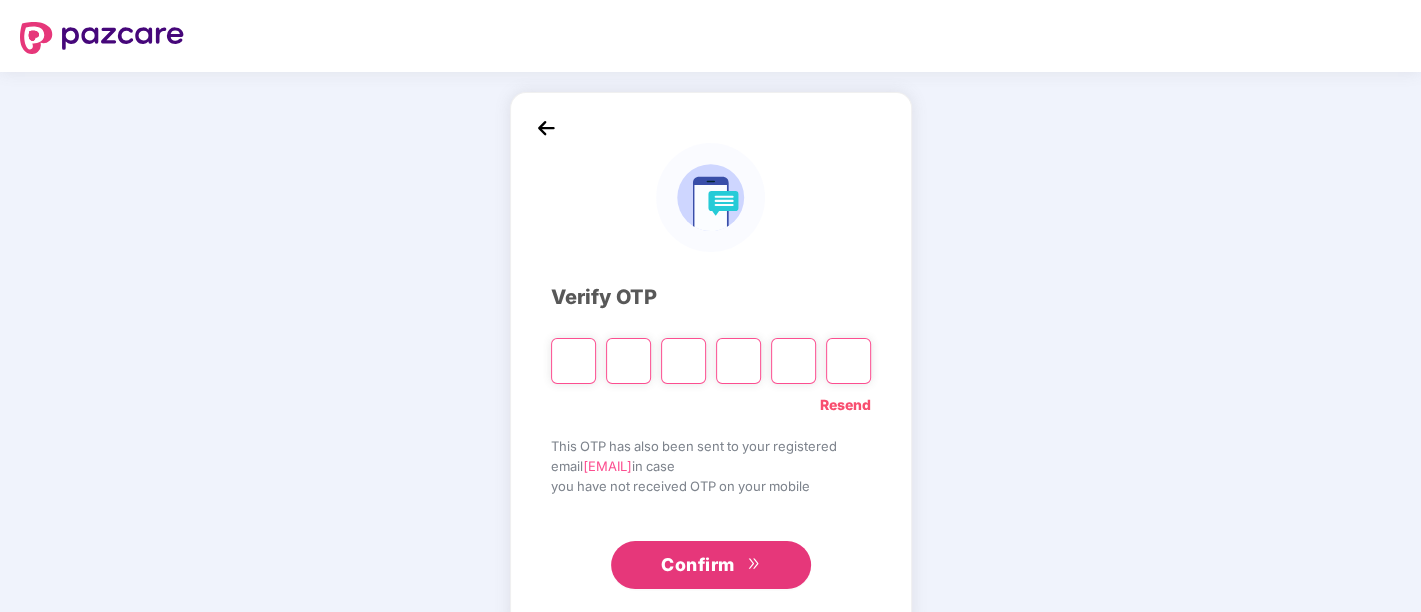 type on "*" 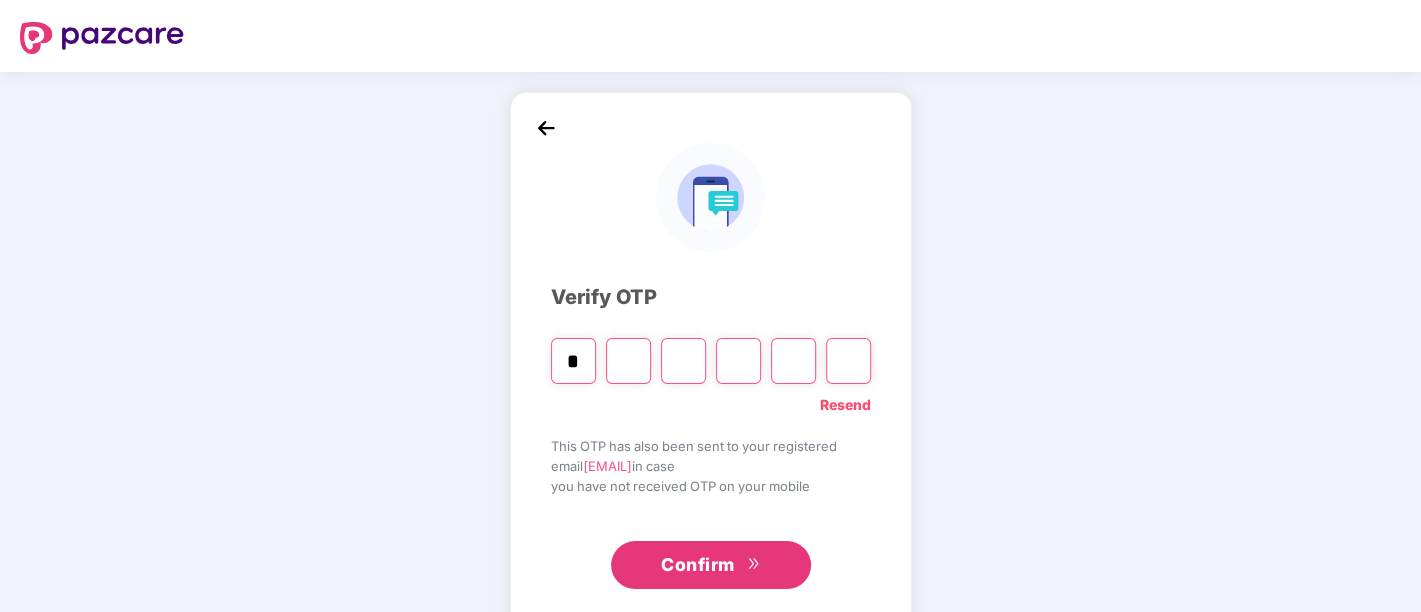 type on "*" 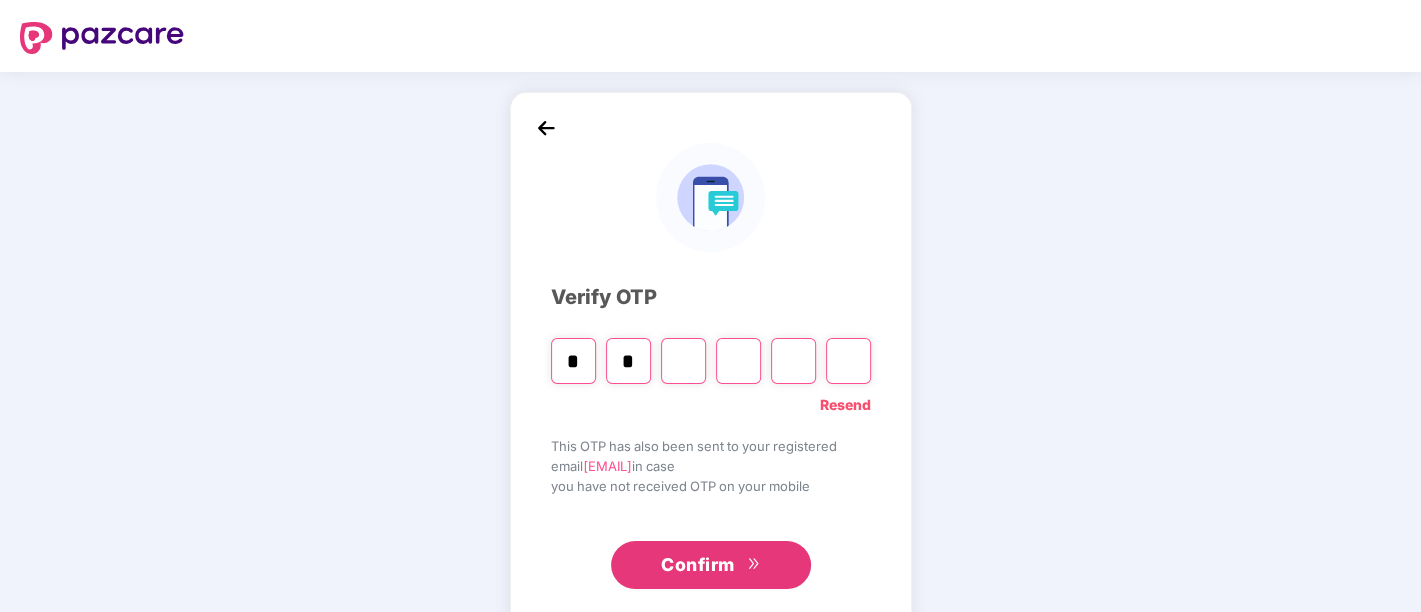type on "*" 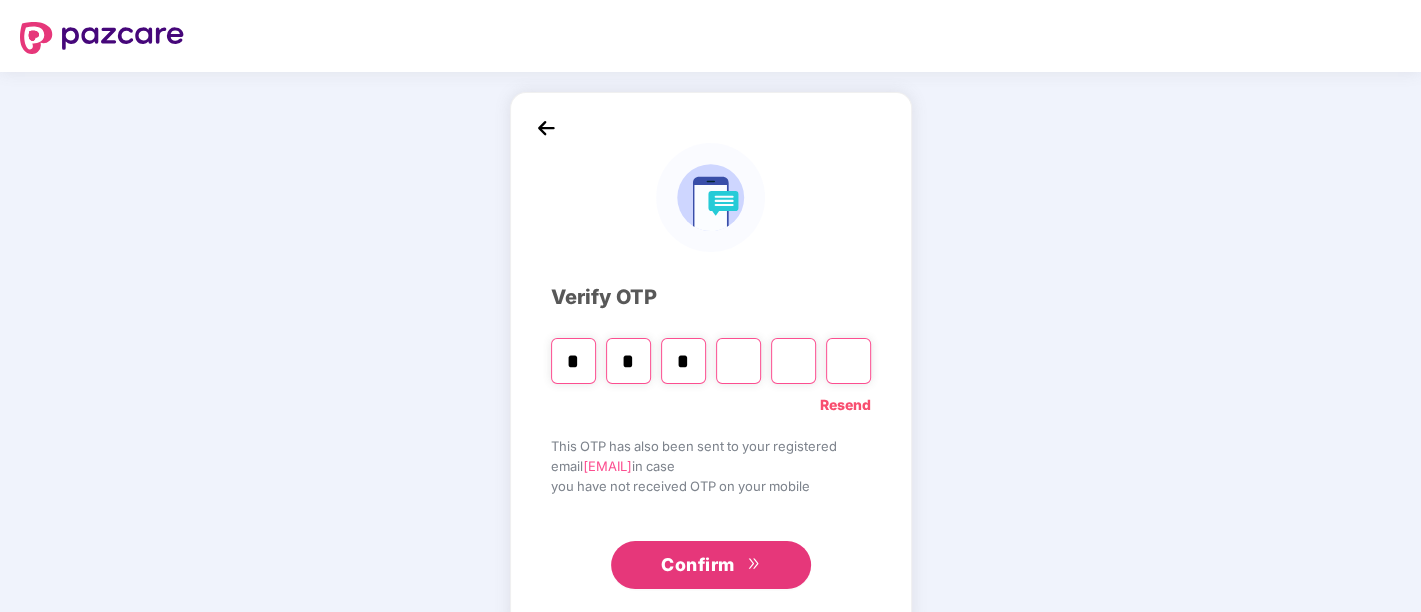 type on "*" 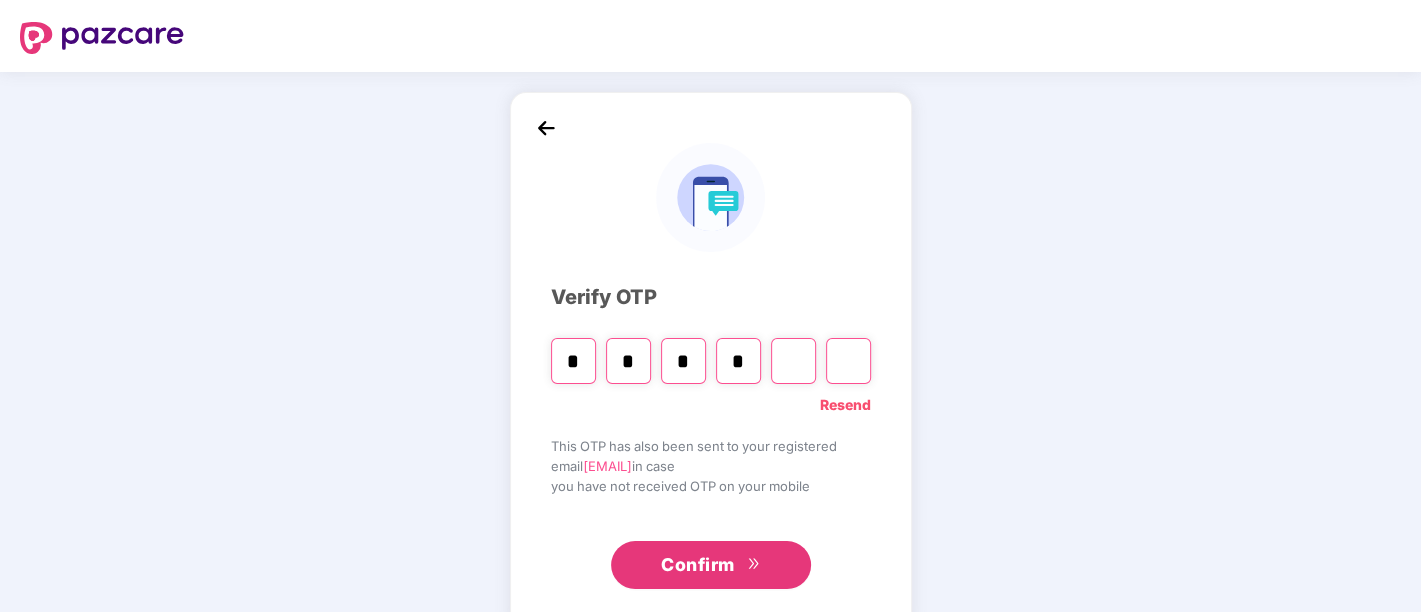 type on "*" 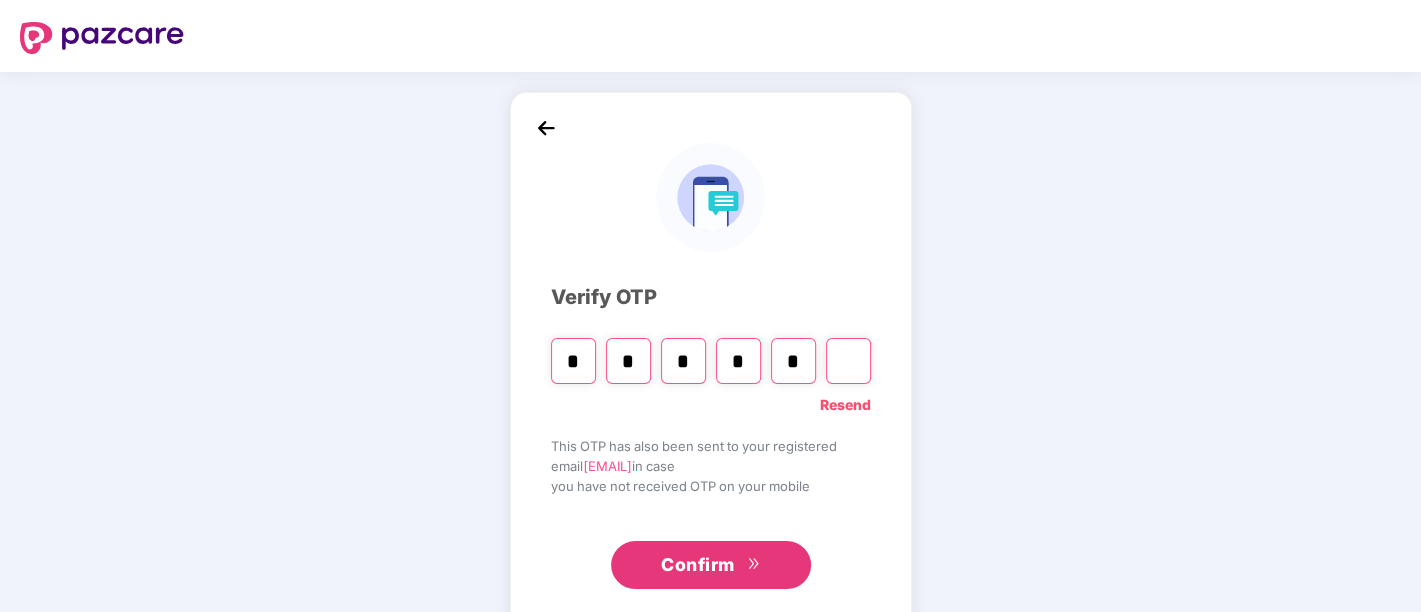 type on "*" 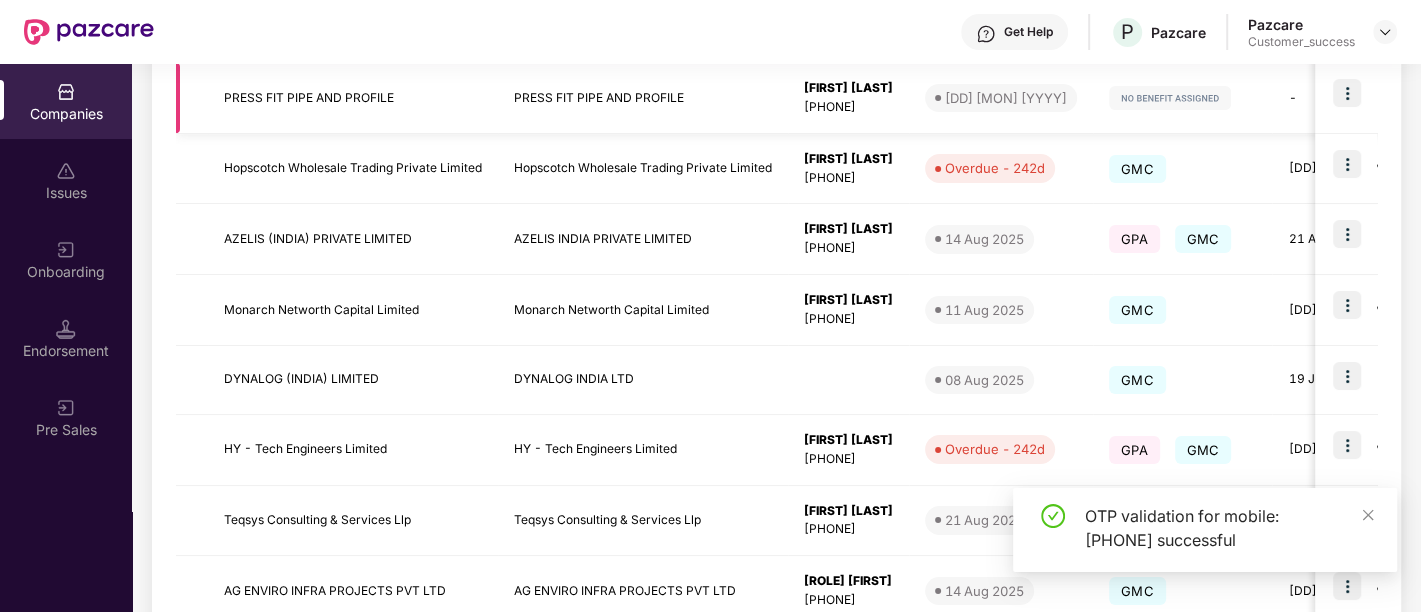 scroll, scrollTop: 386, scrollLeft: 0, axis: vertical 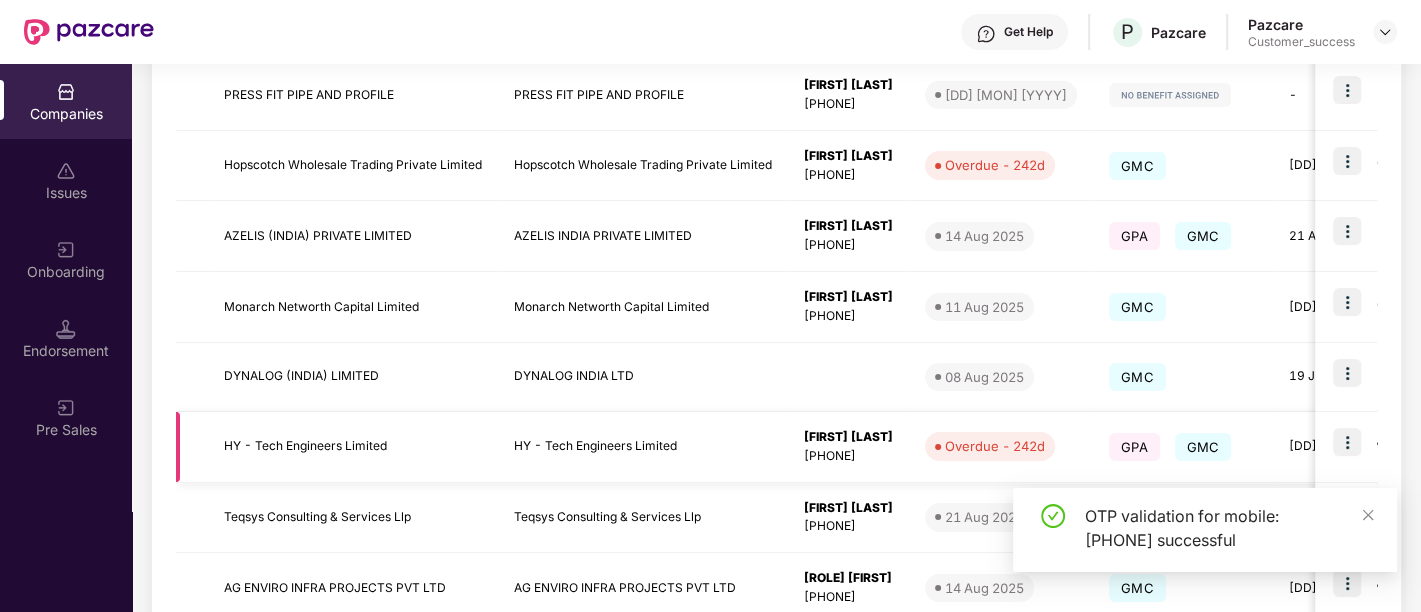 click at bounding box center (1347, 442) 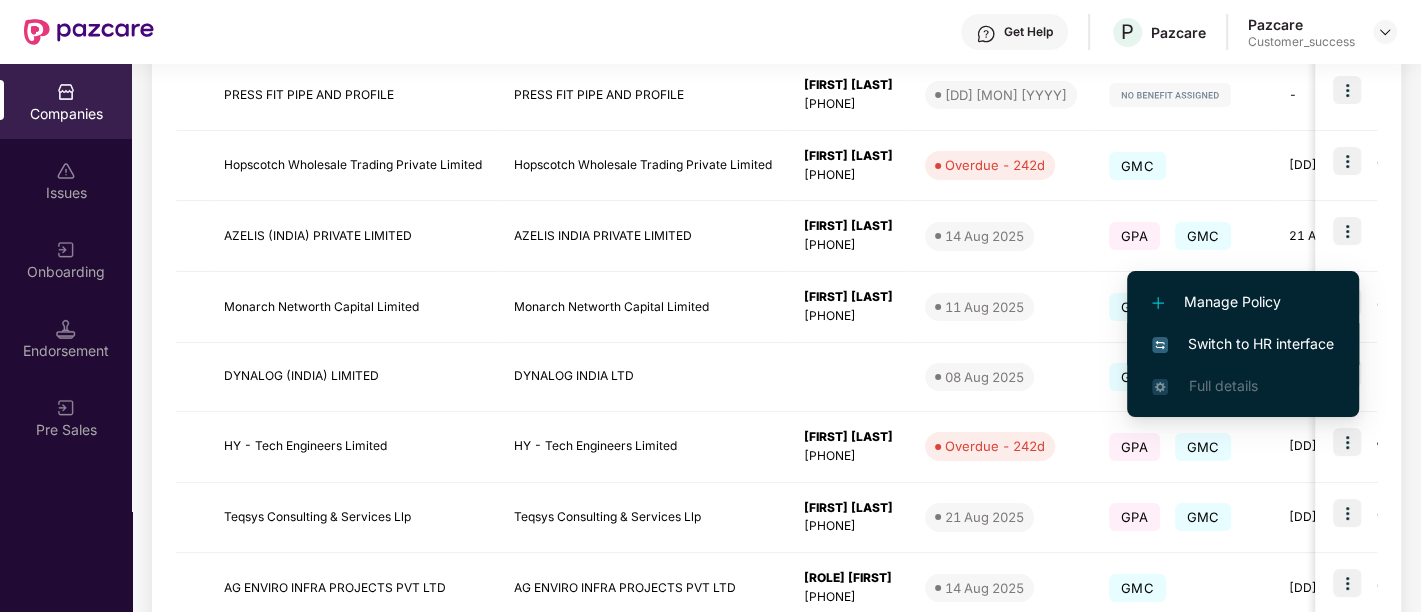 click on "Switch to HR interface" at bounding box center (1243, 344) 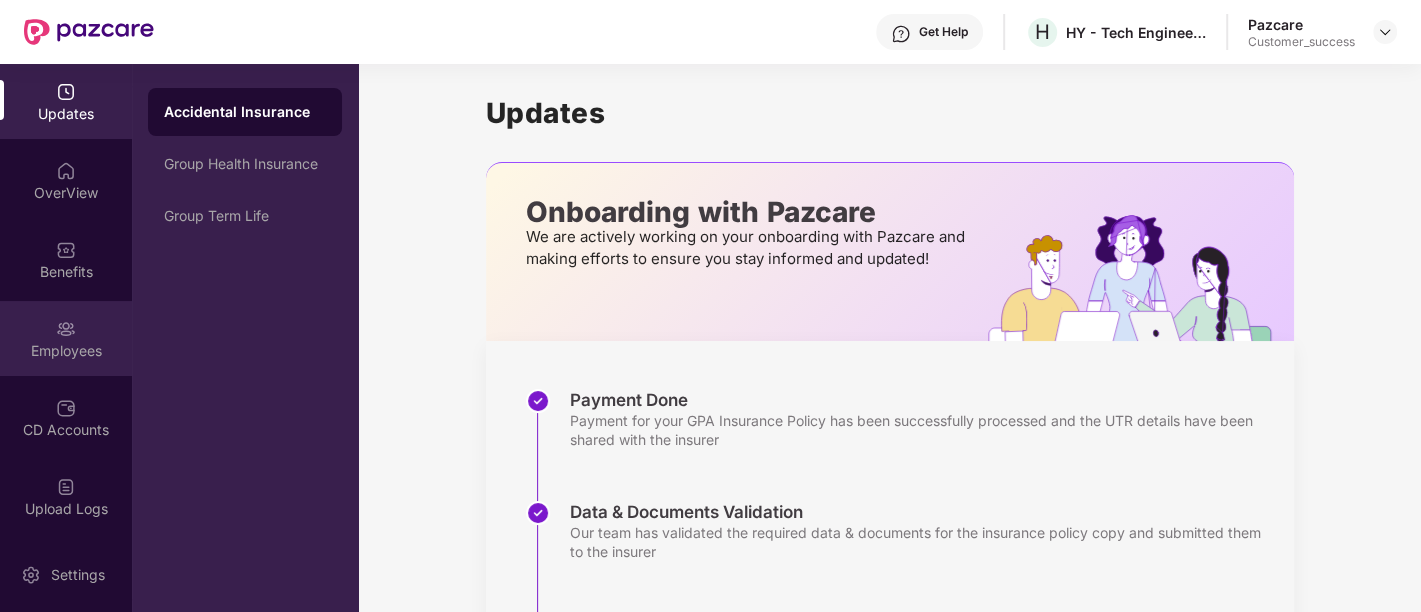click at bounding box center (66, 329) 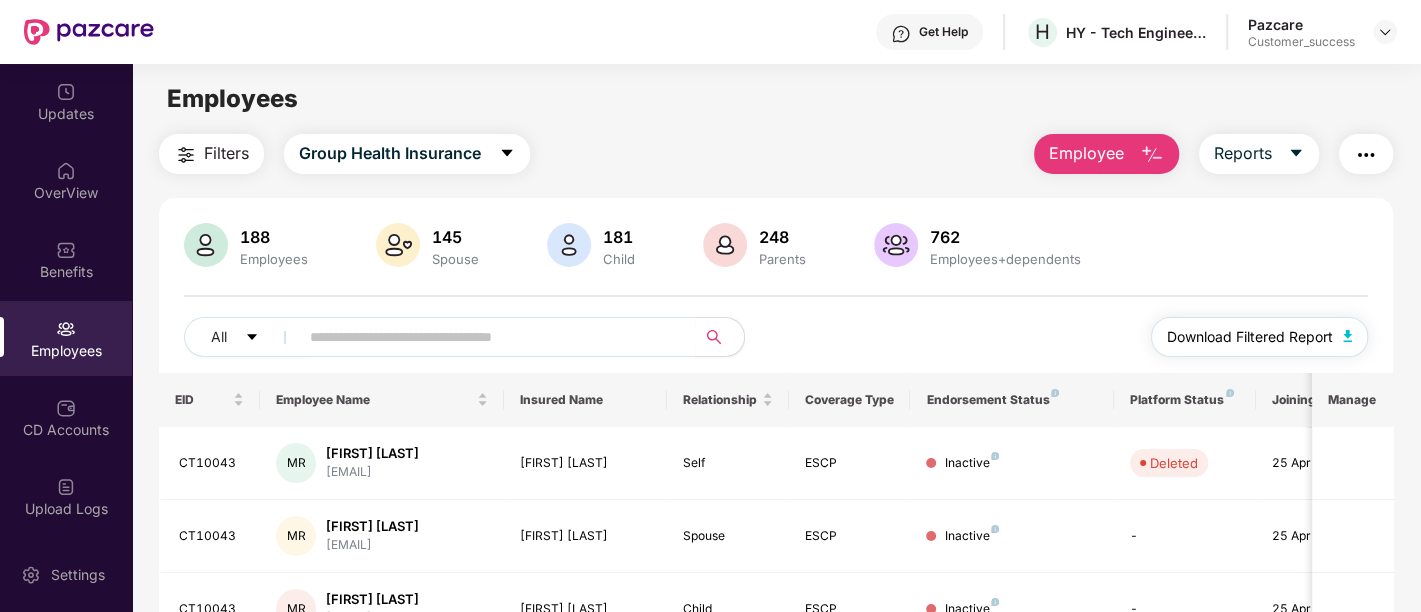 click on "Download Filtered Report" at bounding box center [1260, 337] 